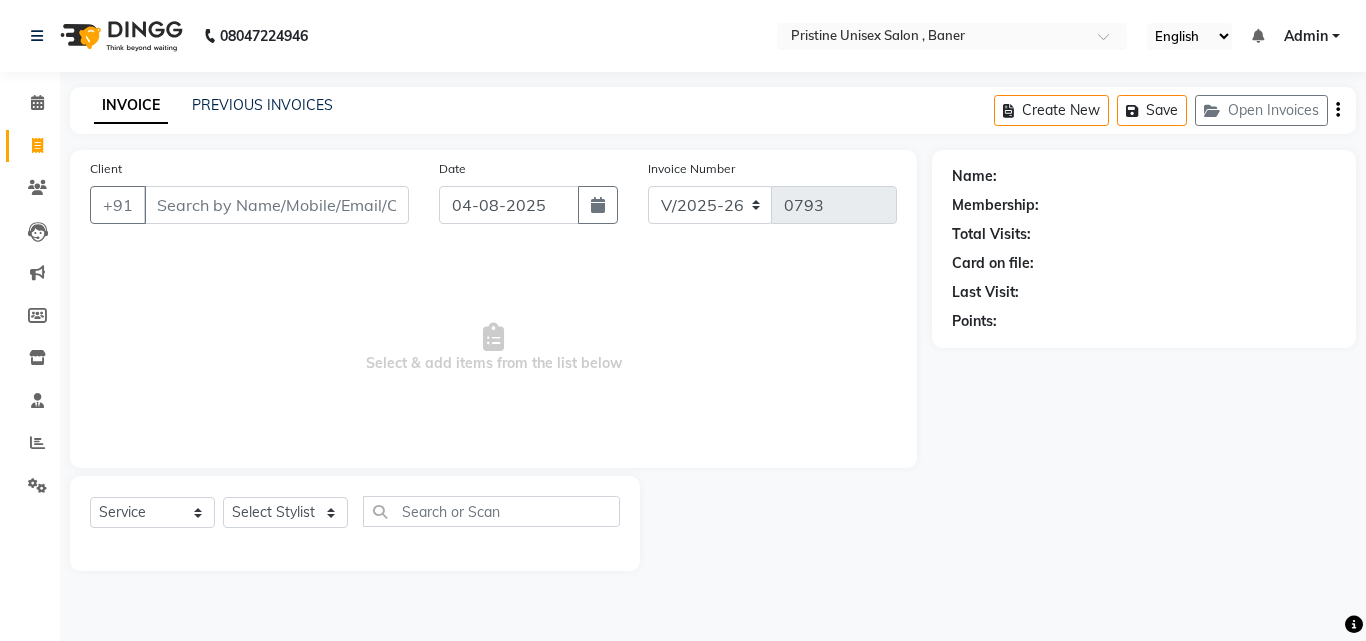 select on "6610" 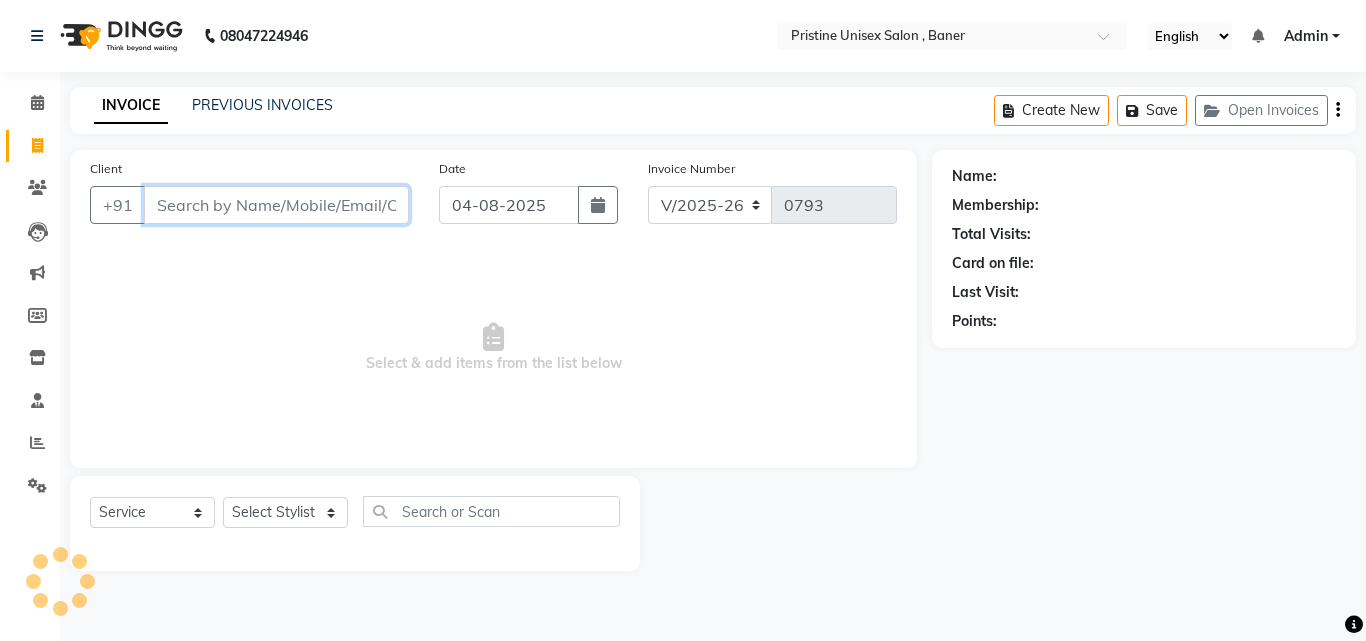 scroll, scrollTop: 0, scrollLeft: 0, axis: both 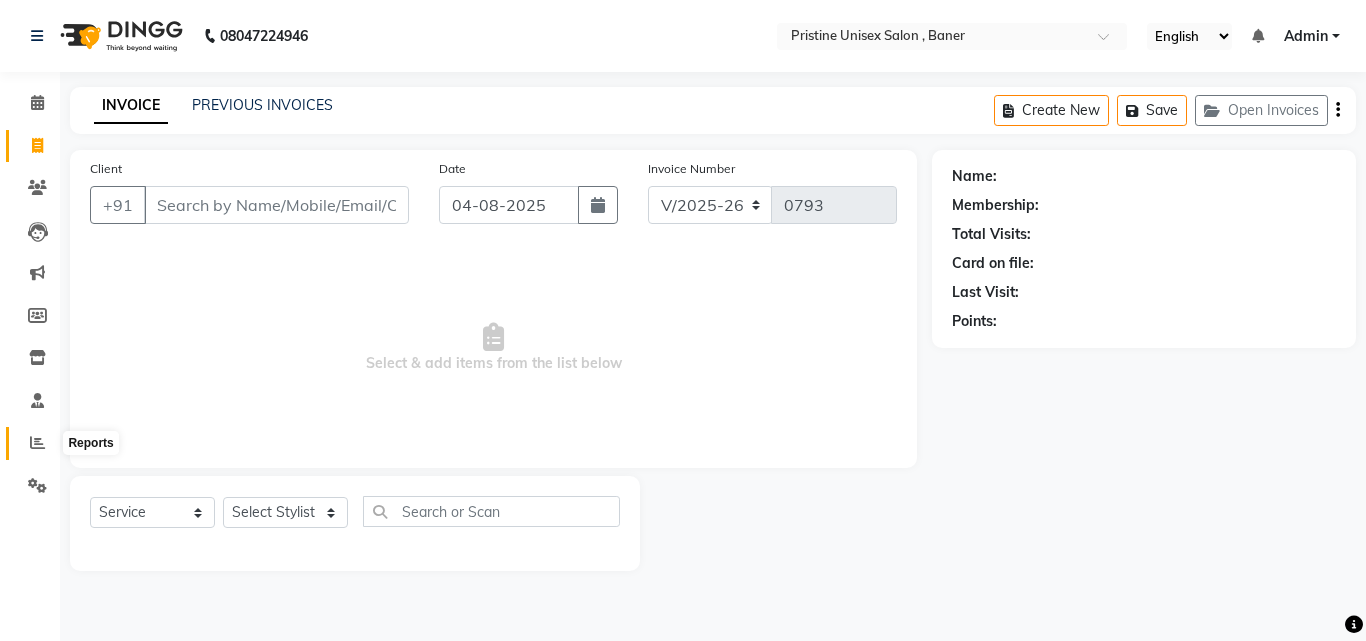 click 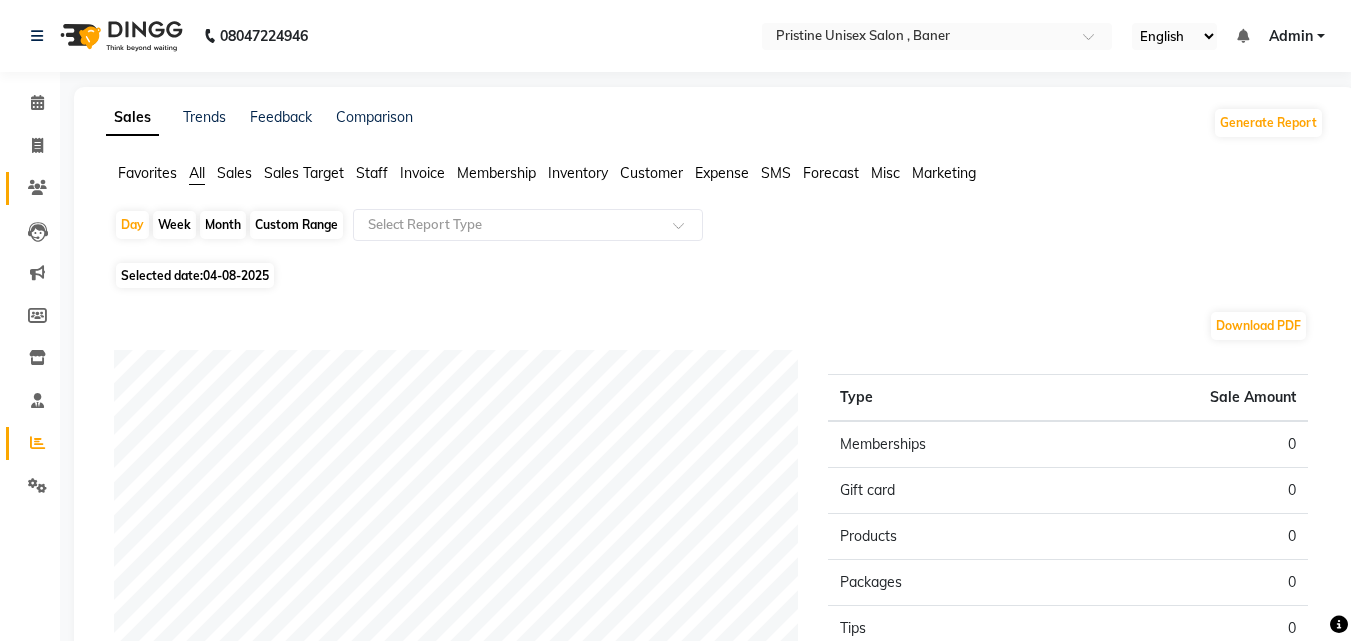 click on "Clients" 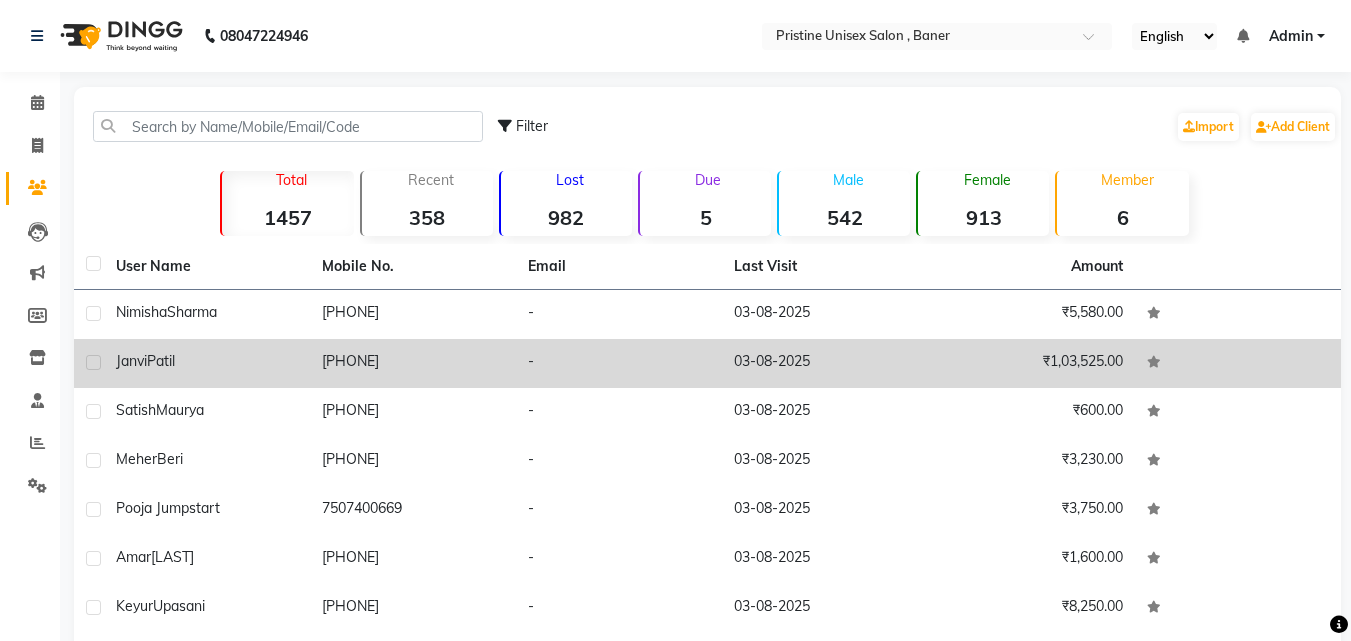 click on "03-08-2025" 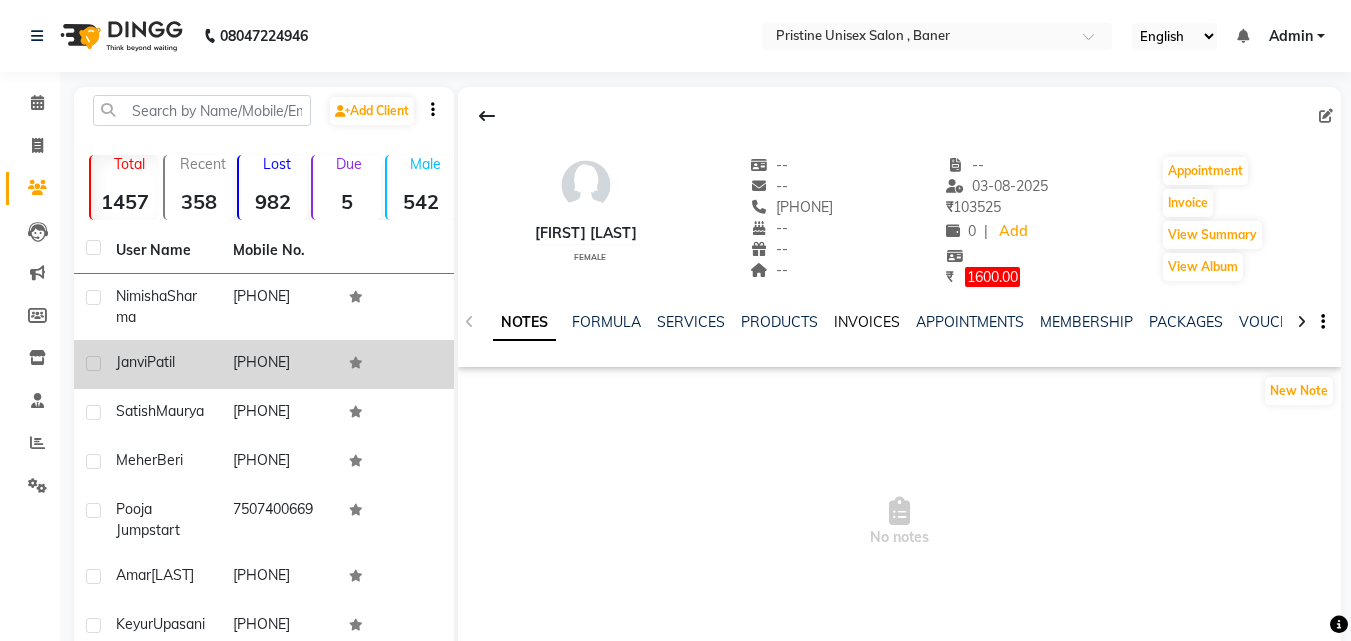 click on "INVOICES" 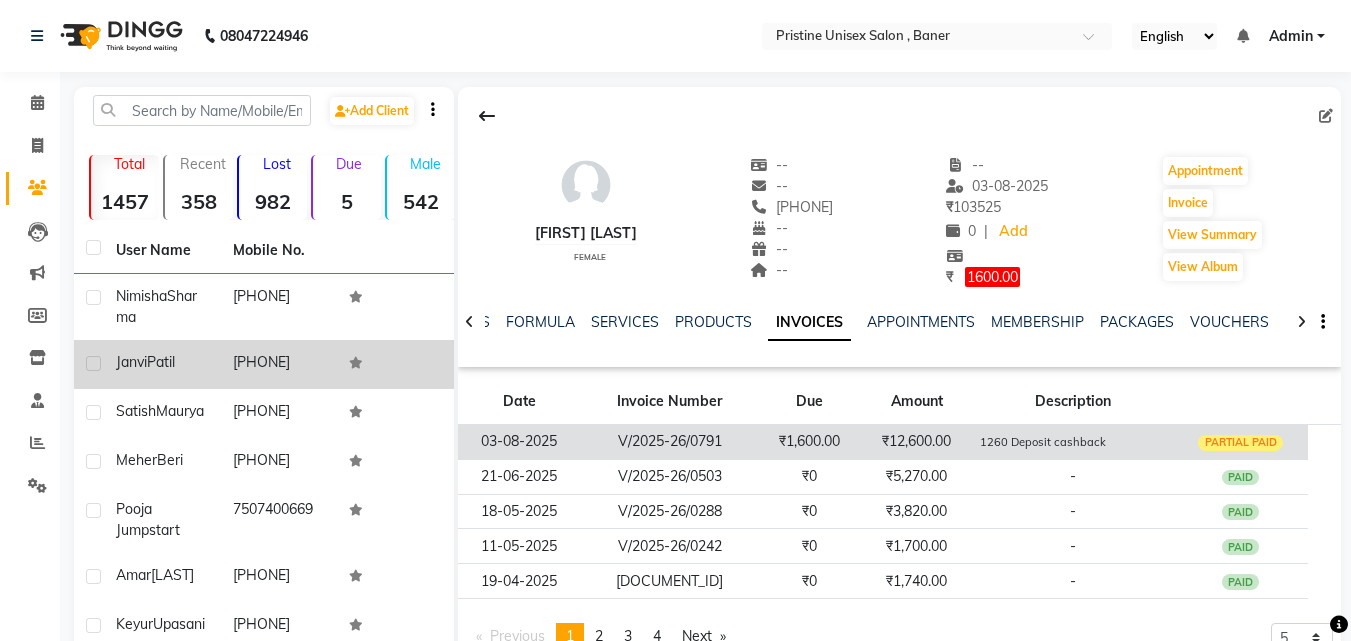 click on "₹12,600.00" 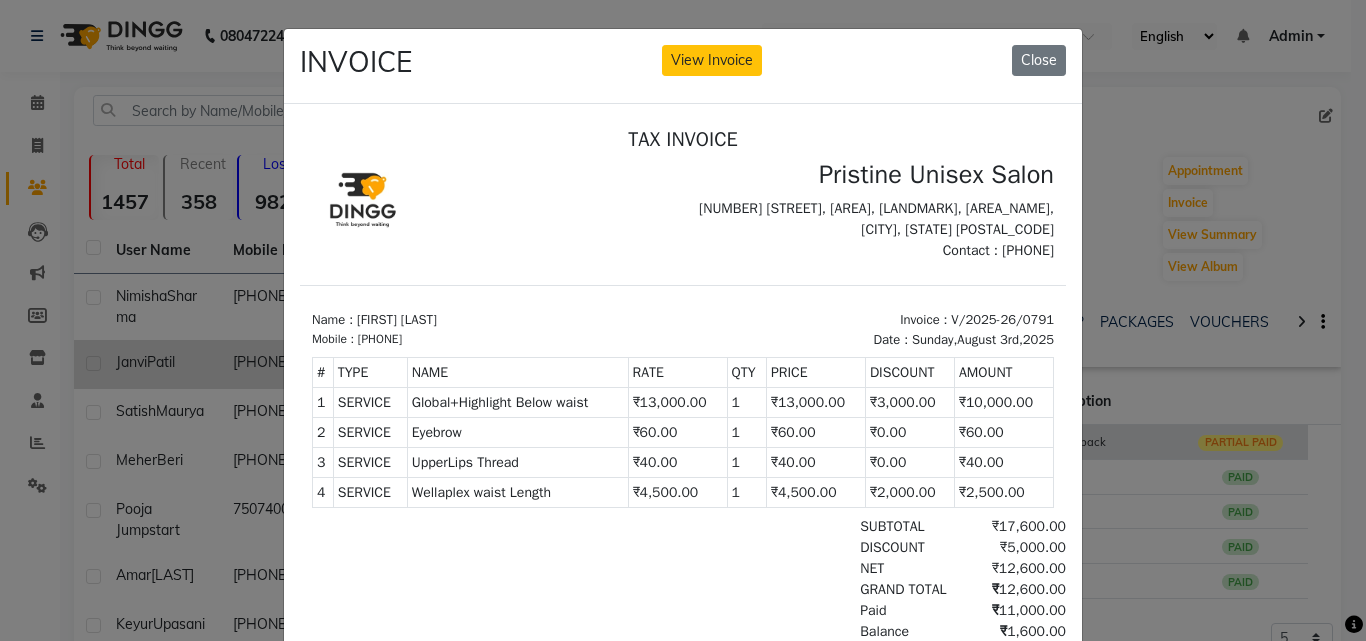 scroll, scrollTop: 16, scrollLeft: 0, axis: vertical 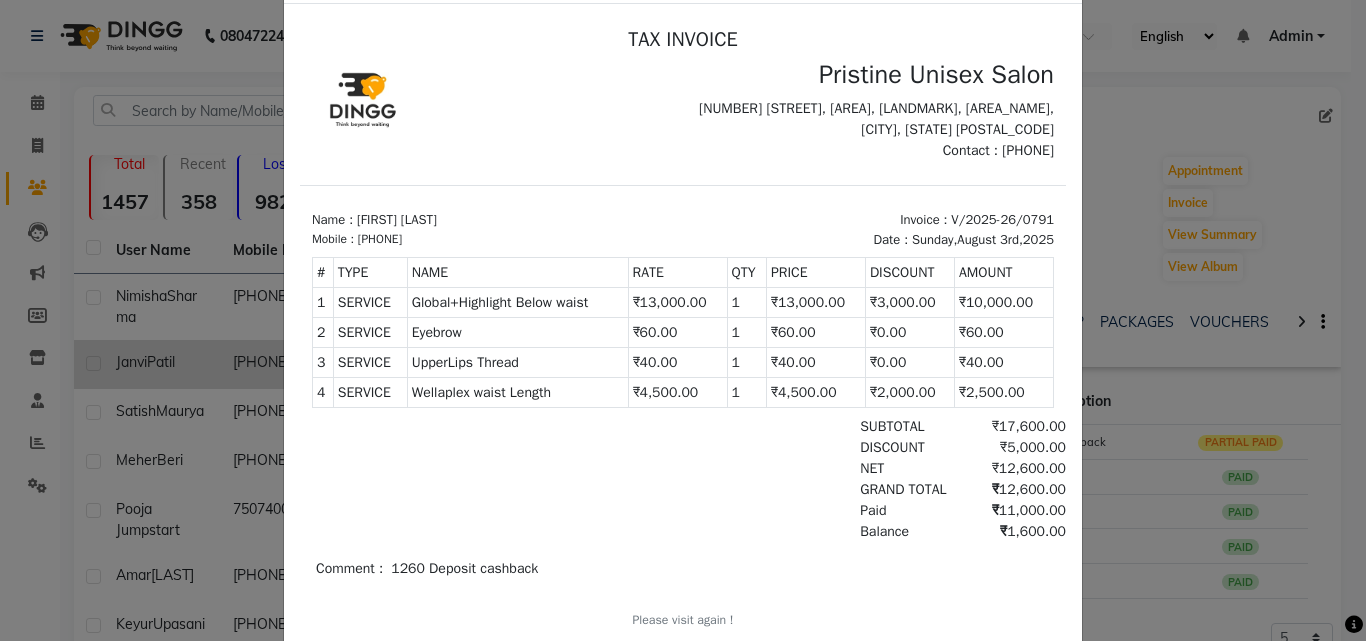 click on "INVOICE View Invoice Close" 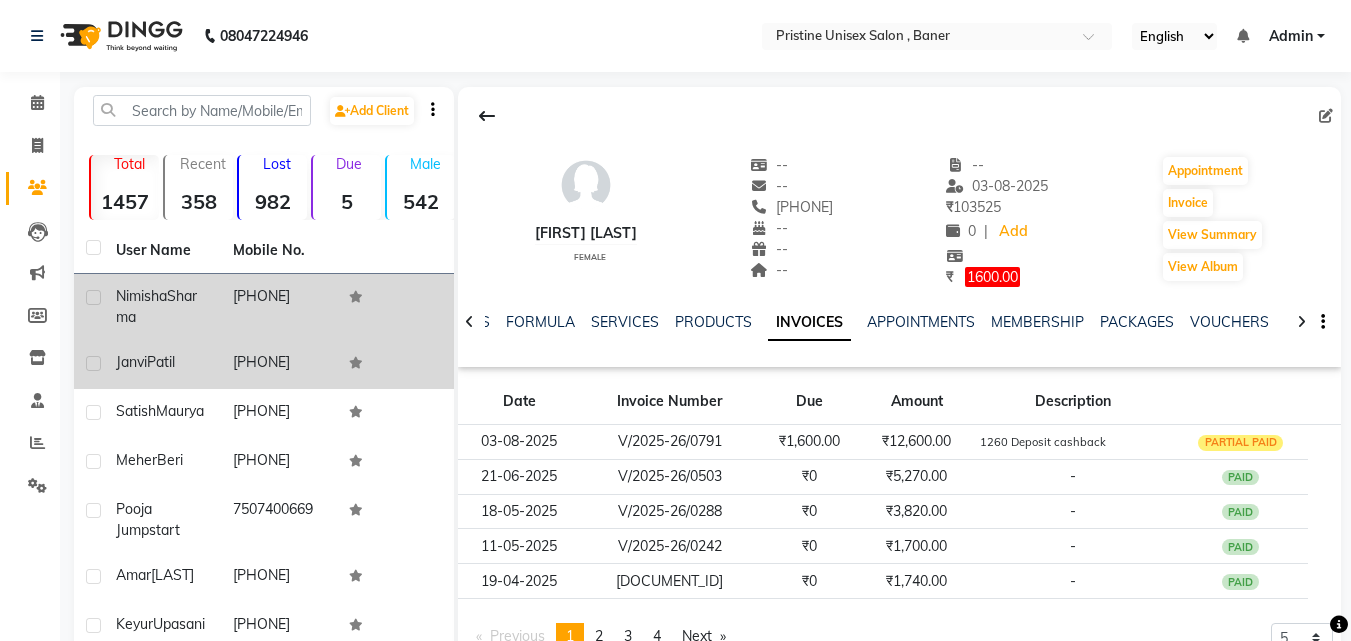 click on "[PHONE]" 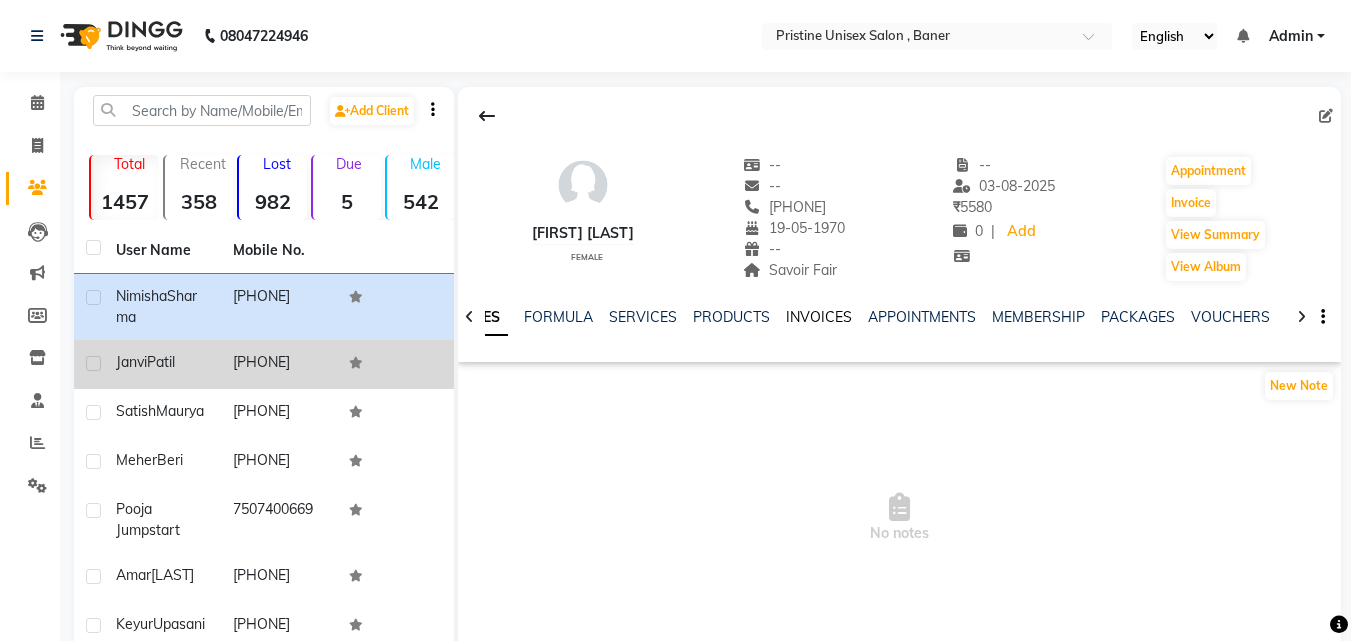 click on "INVOICES" 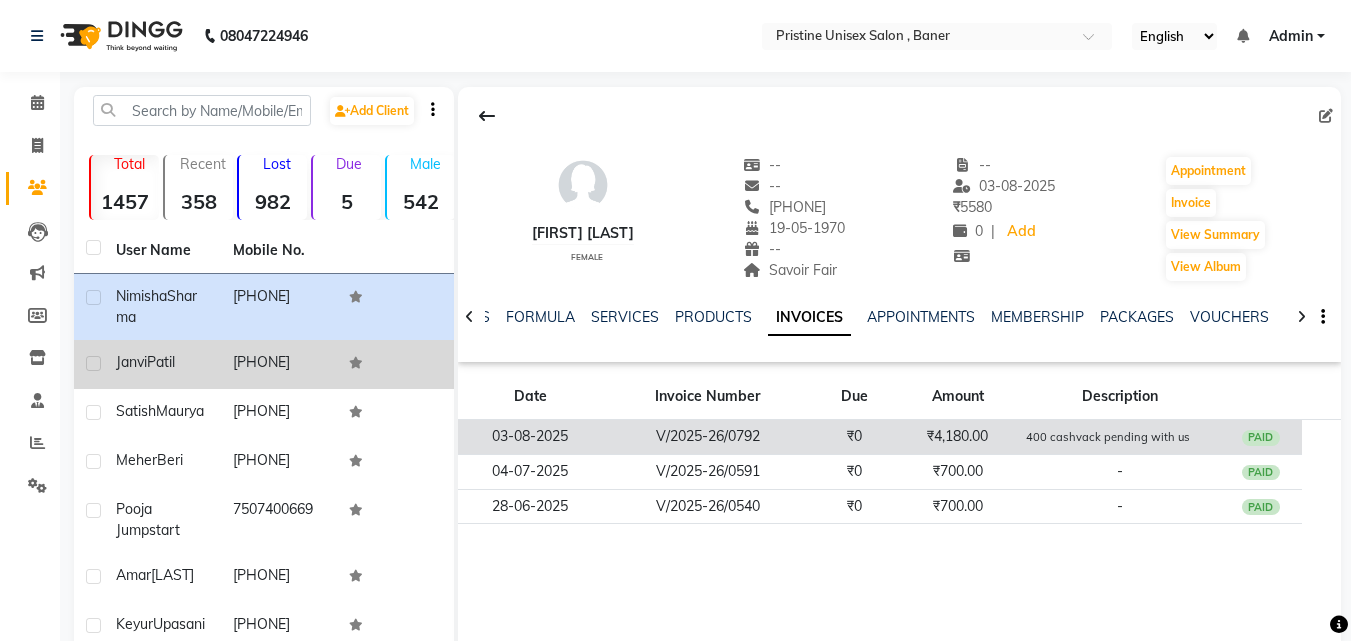 click on "₹4,180.00" 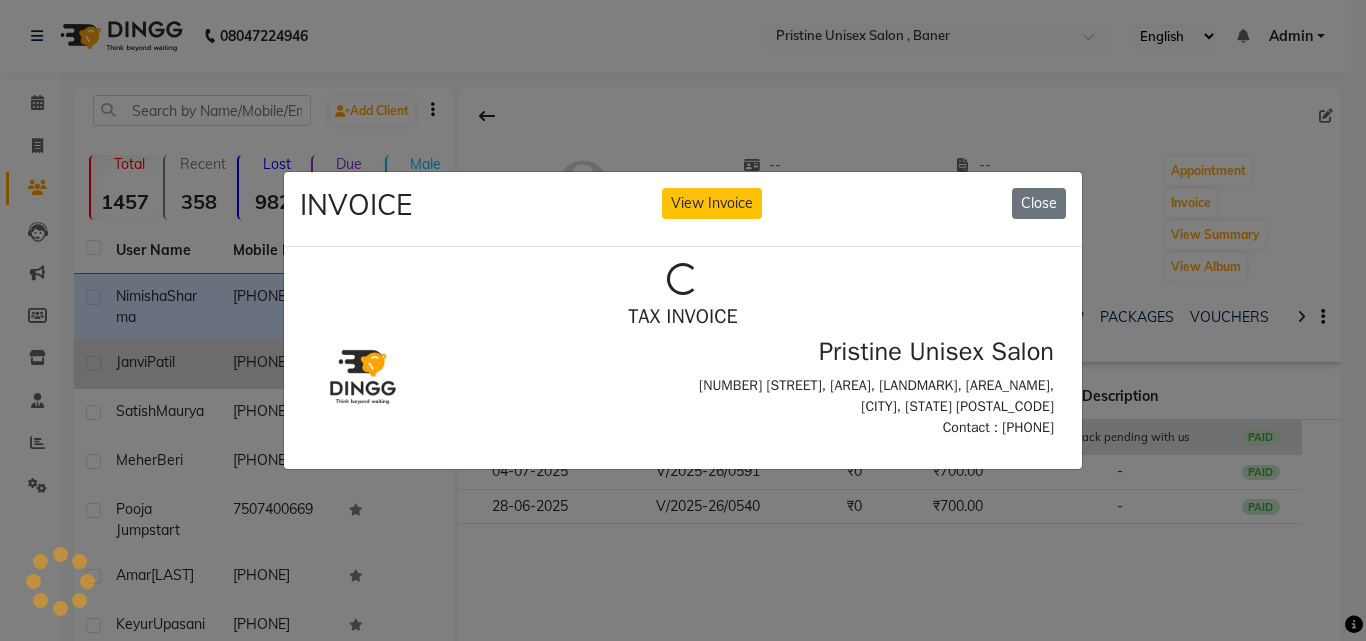 scroll, scrollTop: 0, scrollLeft: 0, axis: both 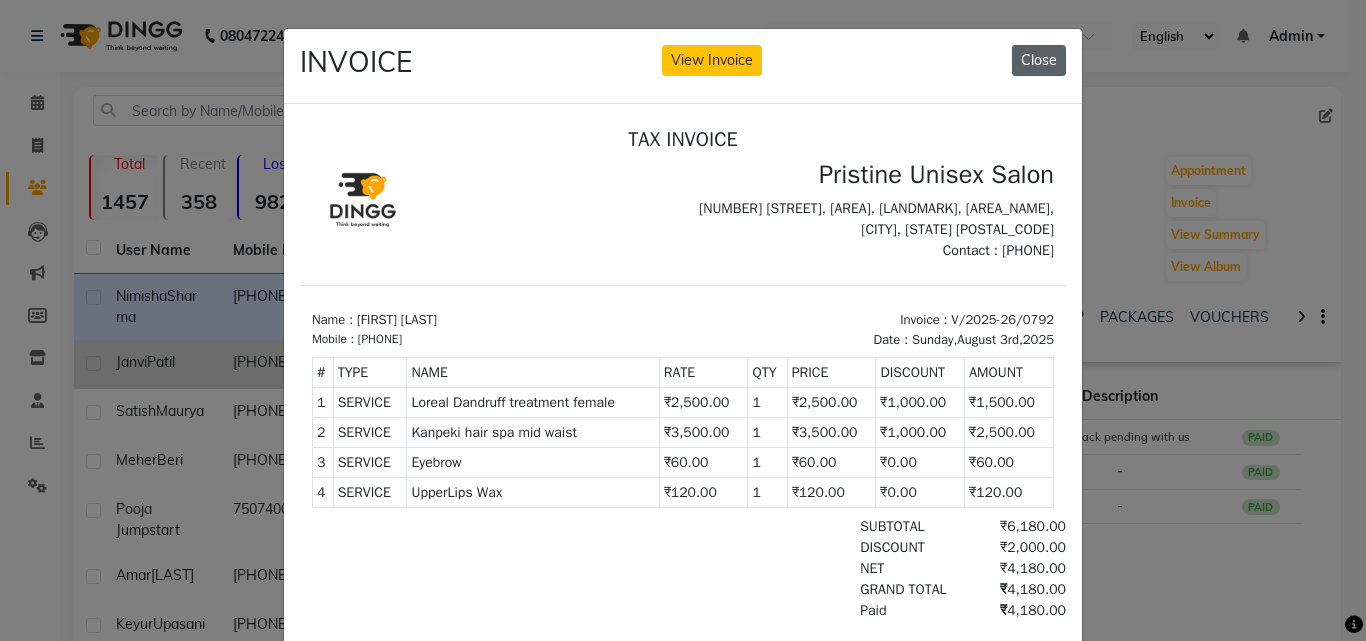 click on "Close" 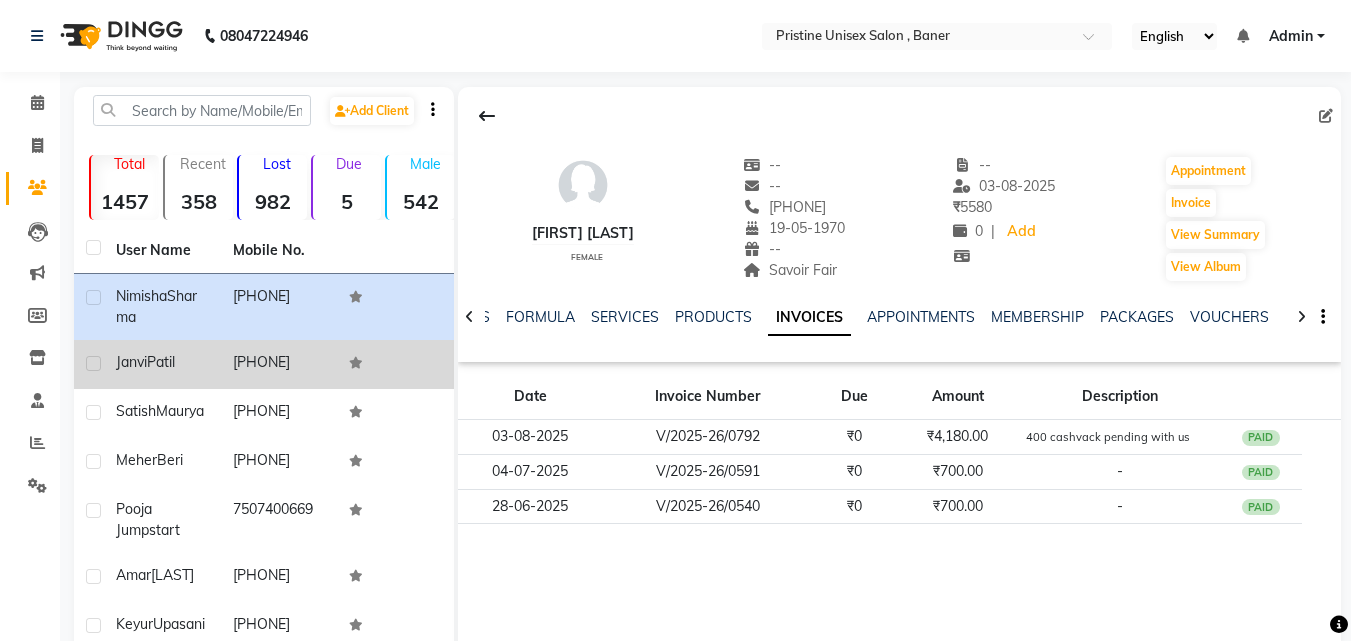 click on "[PHONE]" 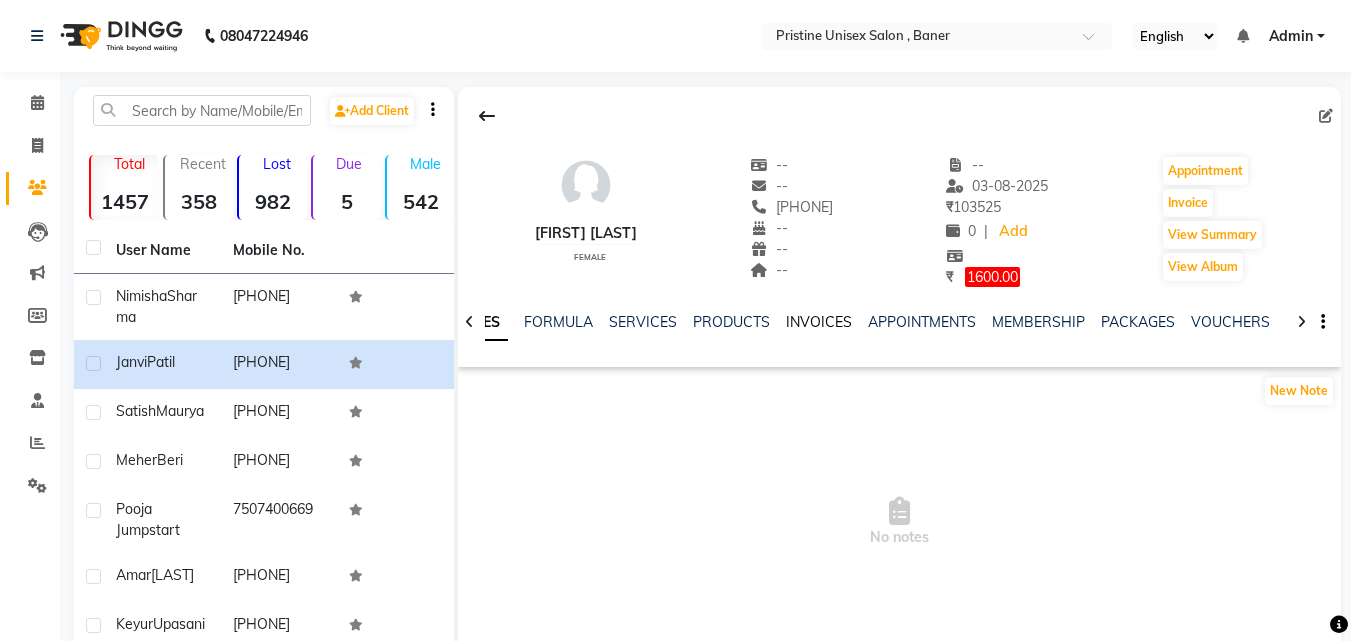 click on "INVOICES" 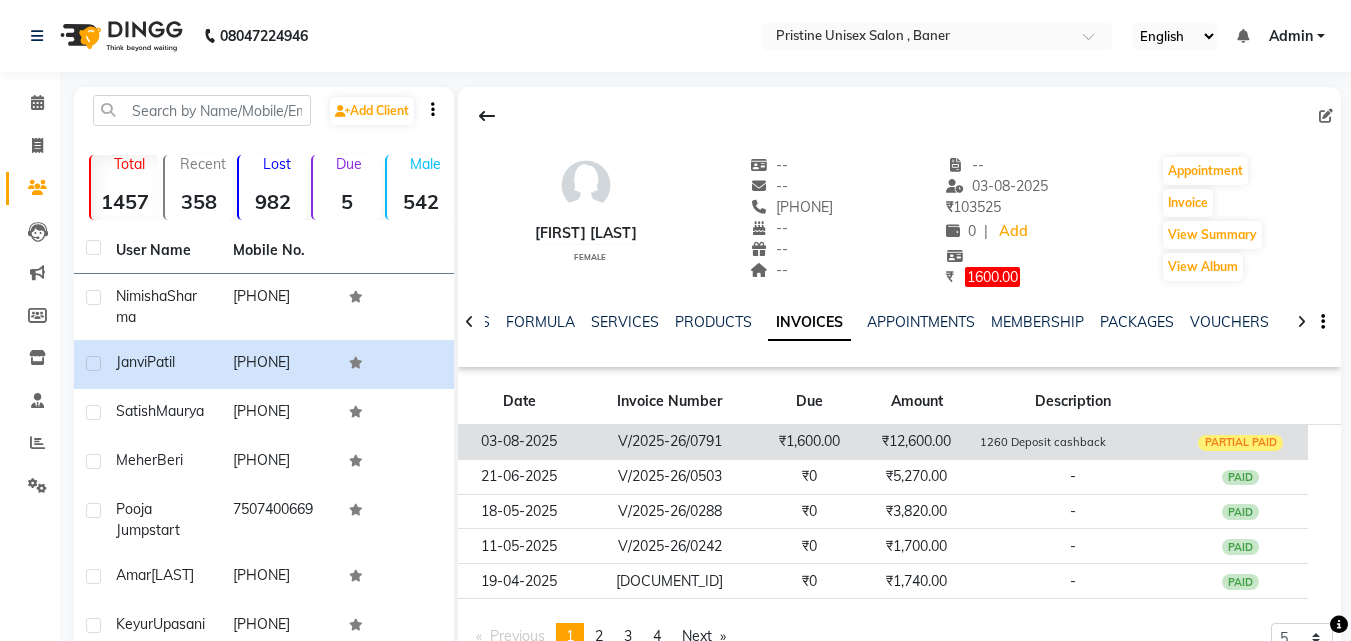 click on "₹1,600.00" 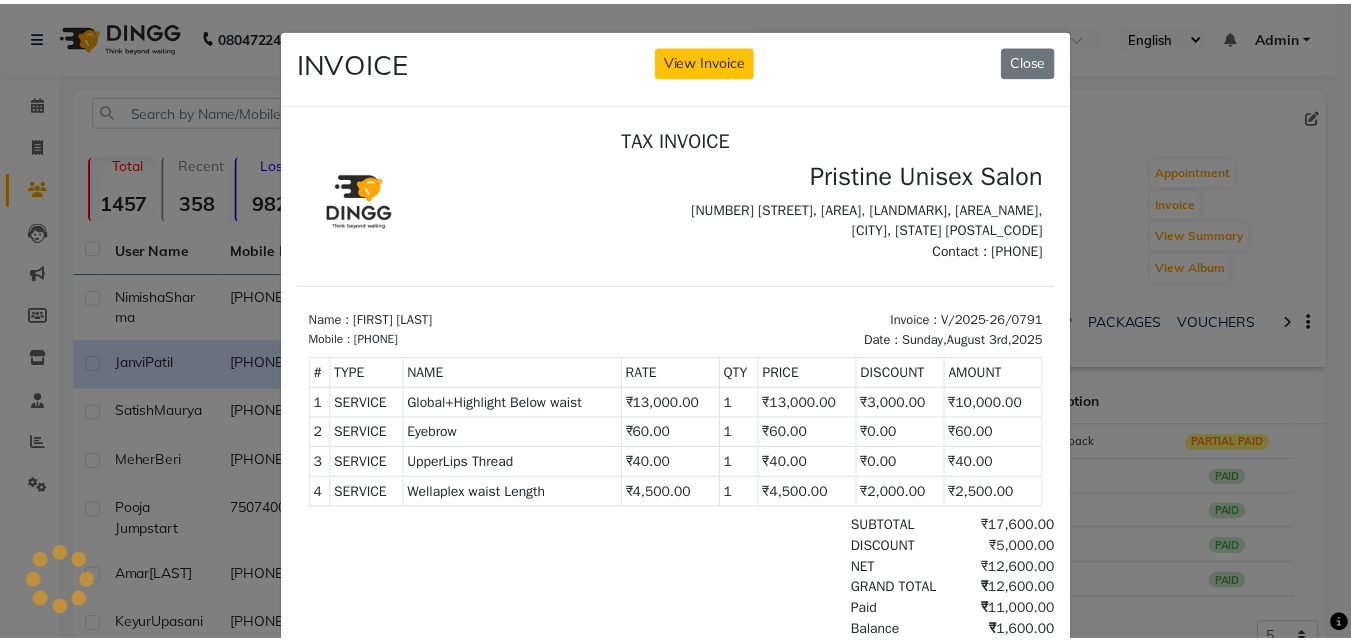 scroll, scrollTop: 0, scrollLeft: 0, axis: both 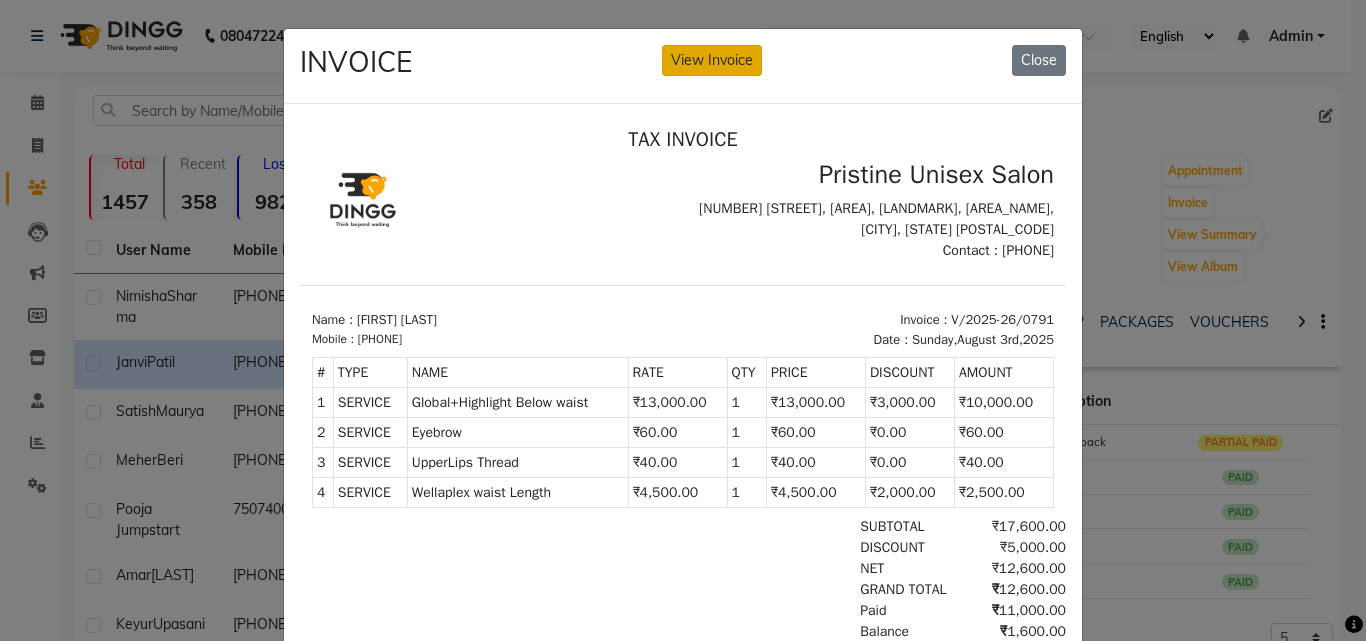 click on "View Invoice" 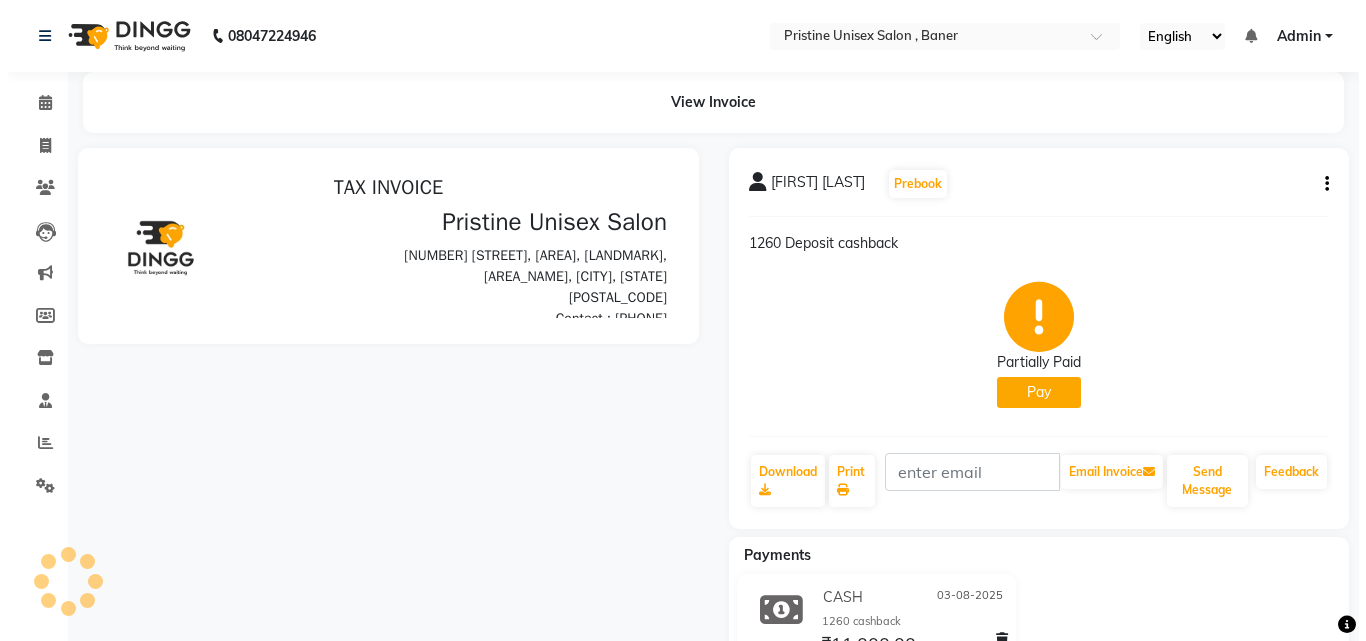 scroll, scrollTop: 0, scrollLeft: 0, axis: both 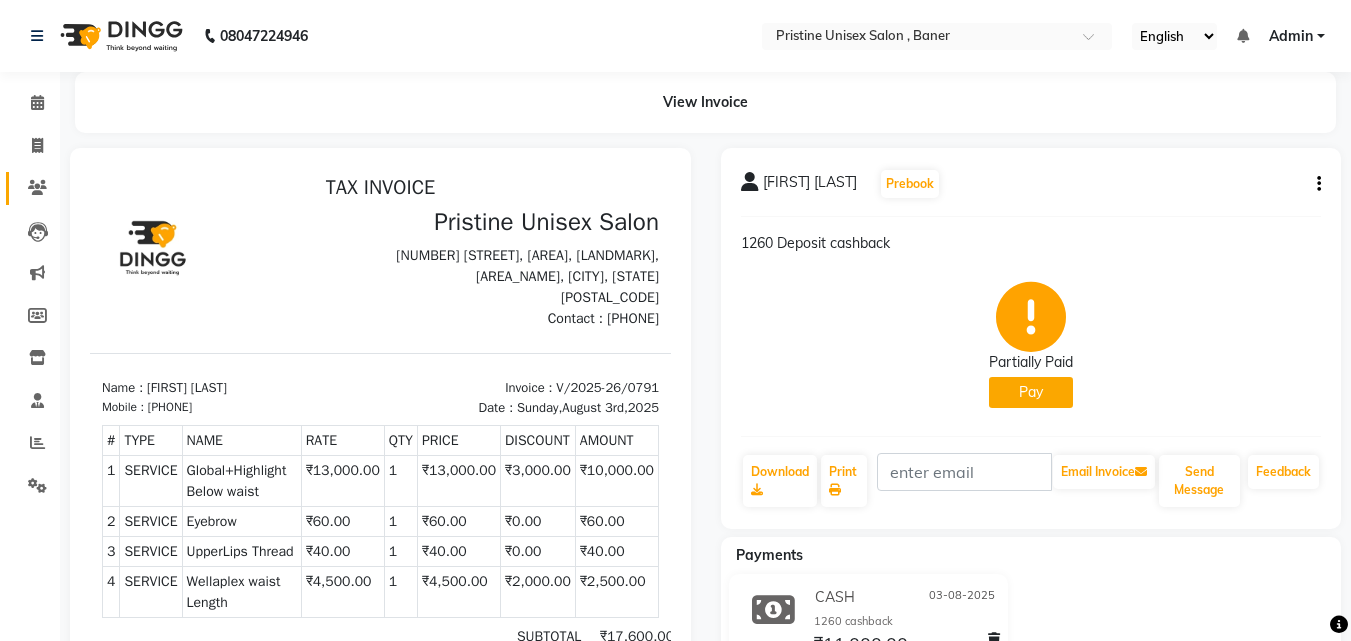 click on "Clients" 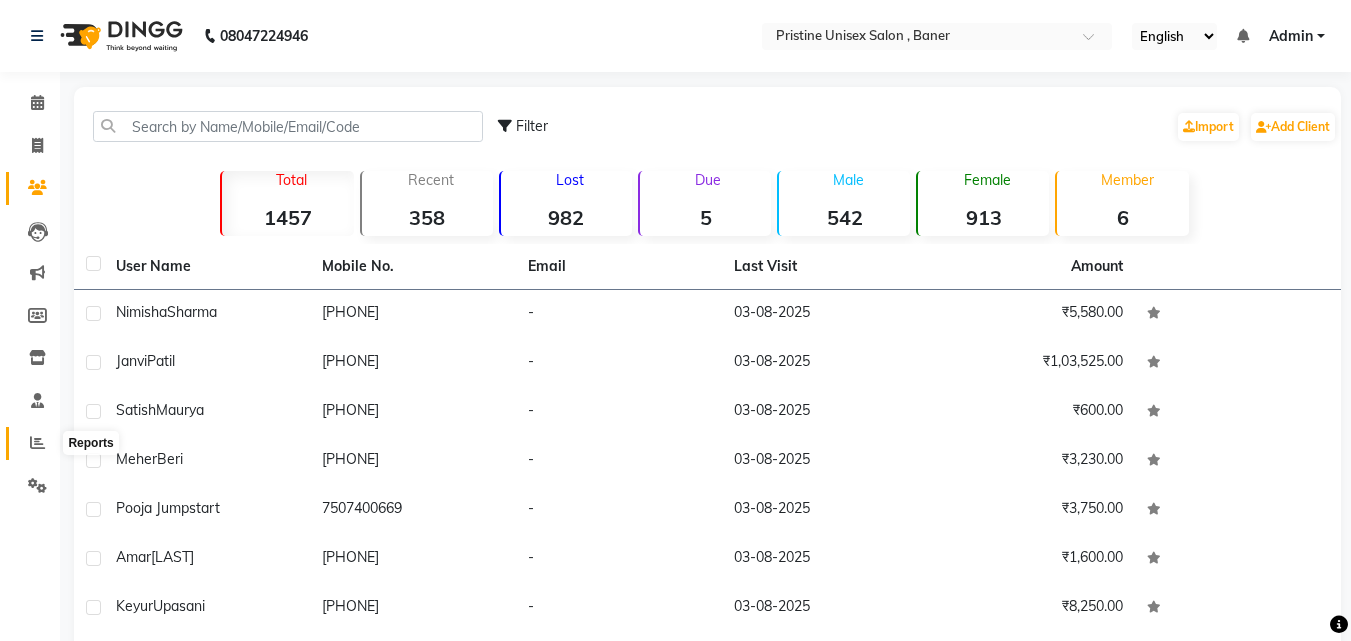 click 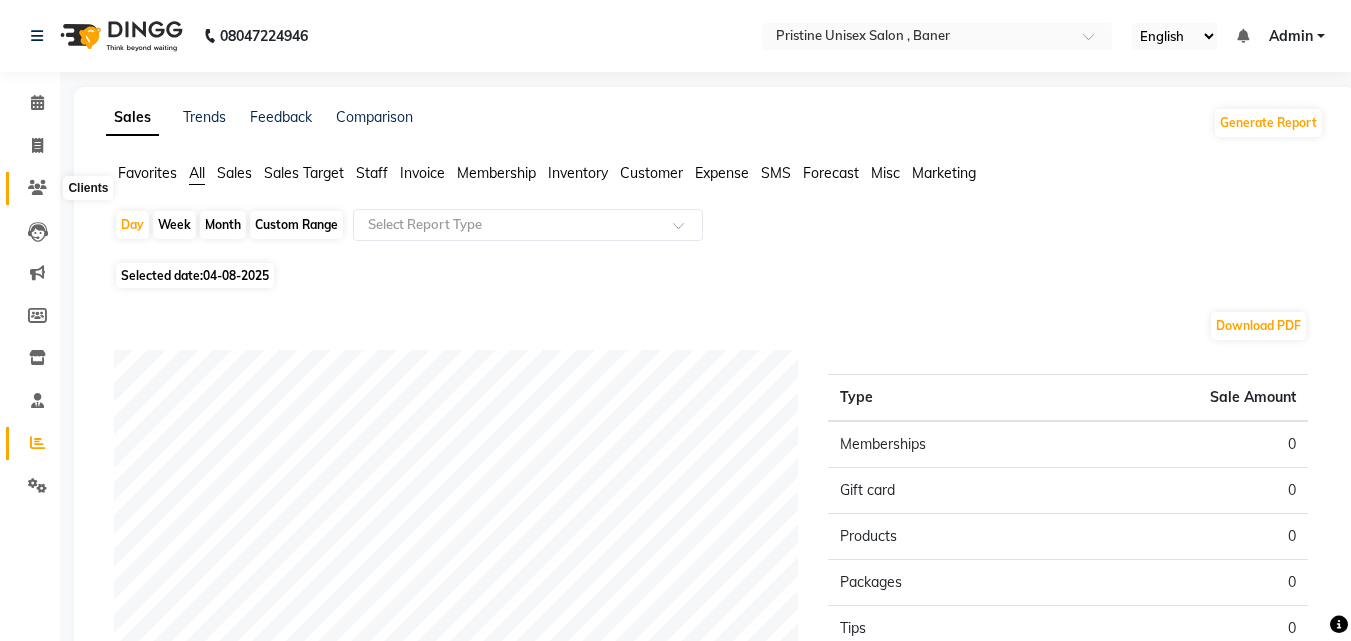 click 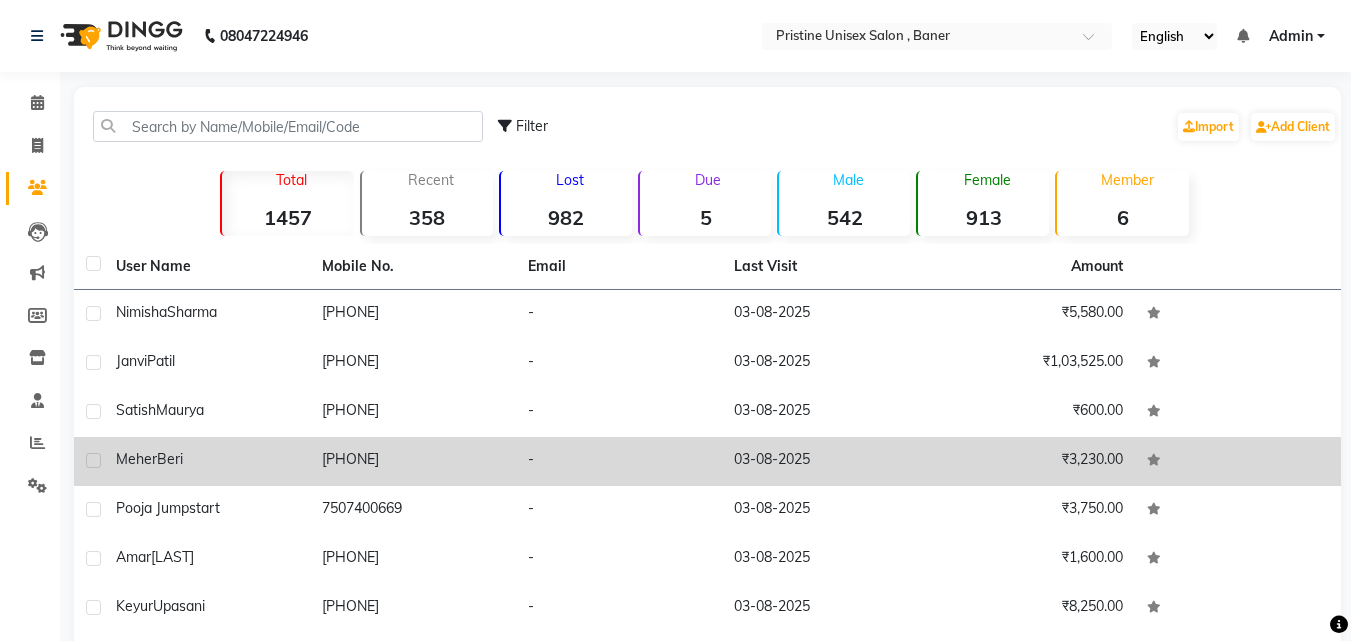 click on "[FIRST] [LAST]" 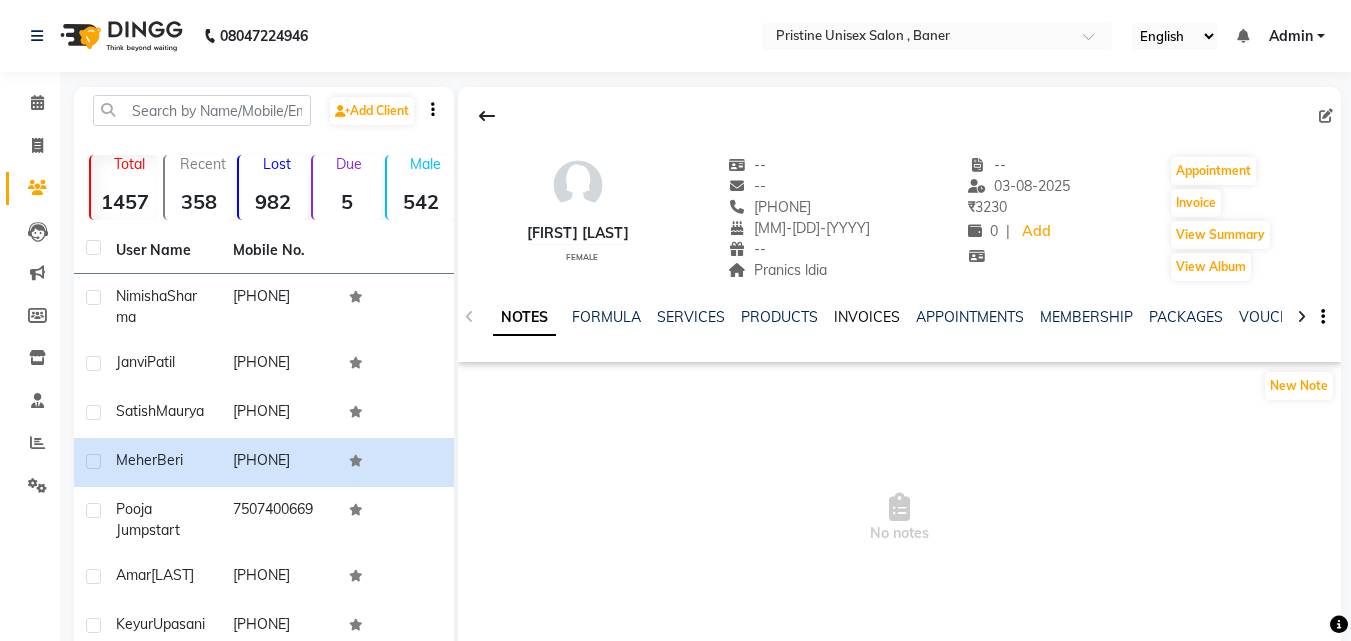 click on "INVOICES" 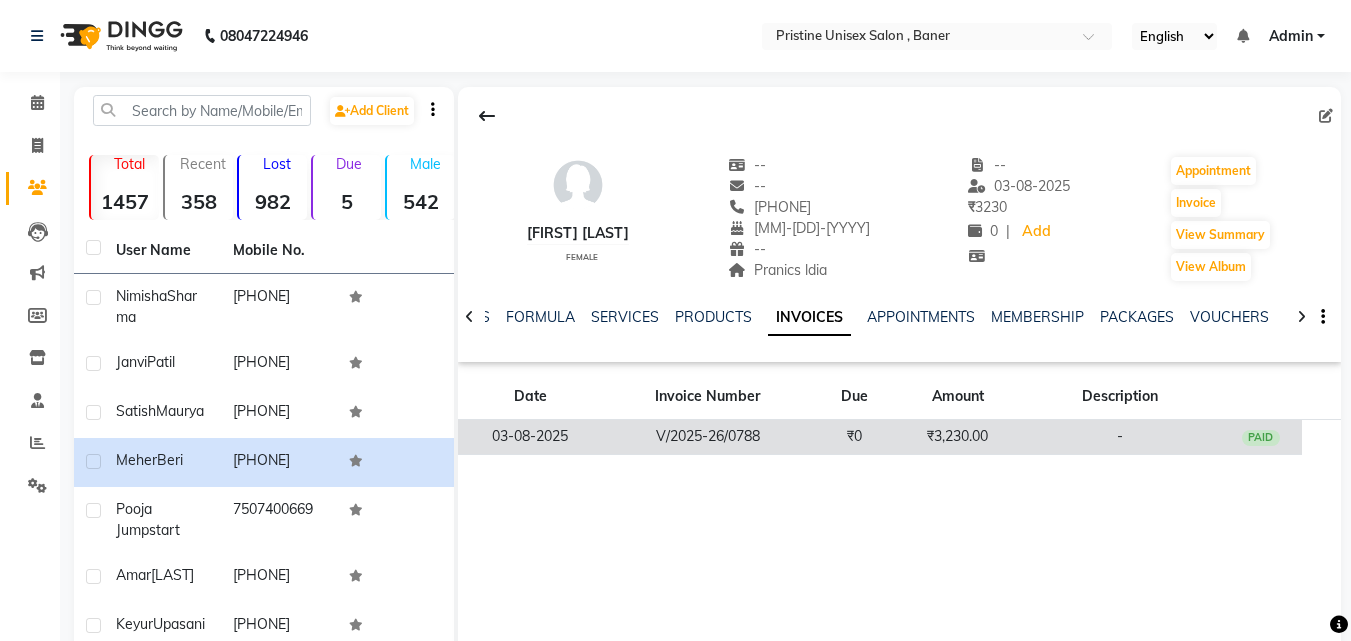 click on "V/2025-26/0788" 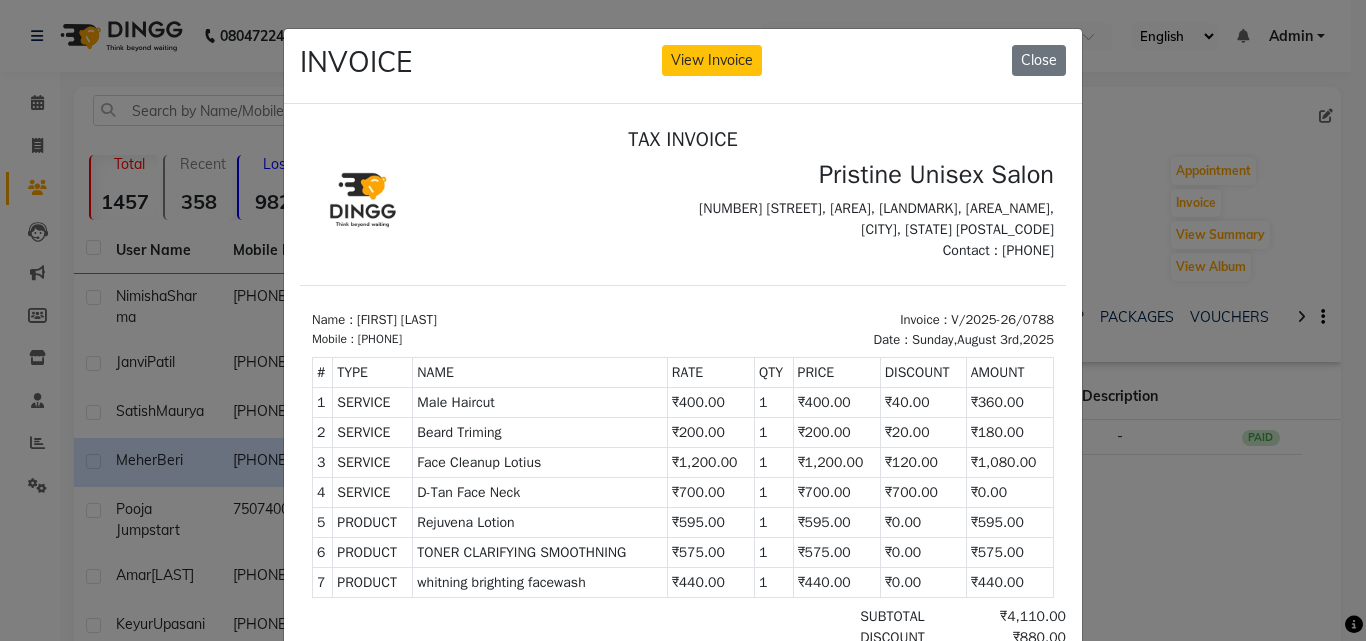 scroll, scrollTop: 16, scrollLeft: 0, axis: vertical 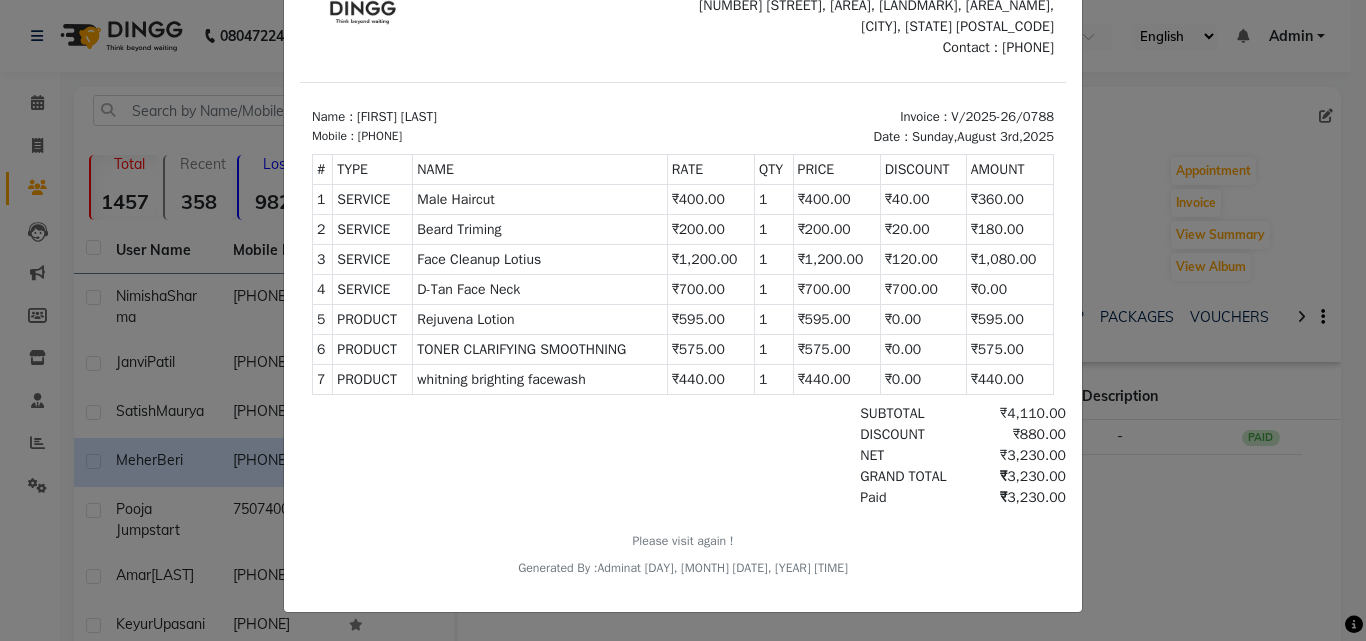 click on "INVOICE View Invoice Close" 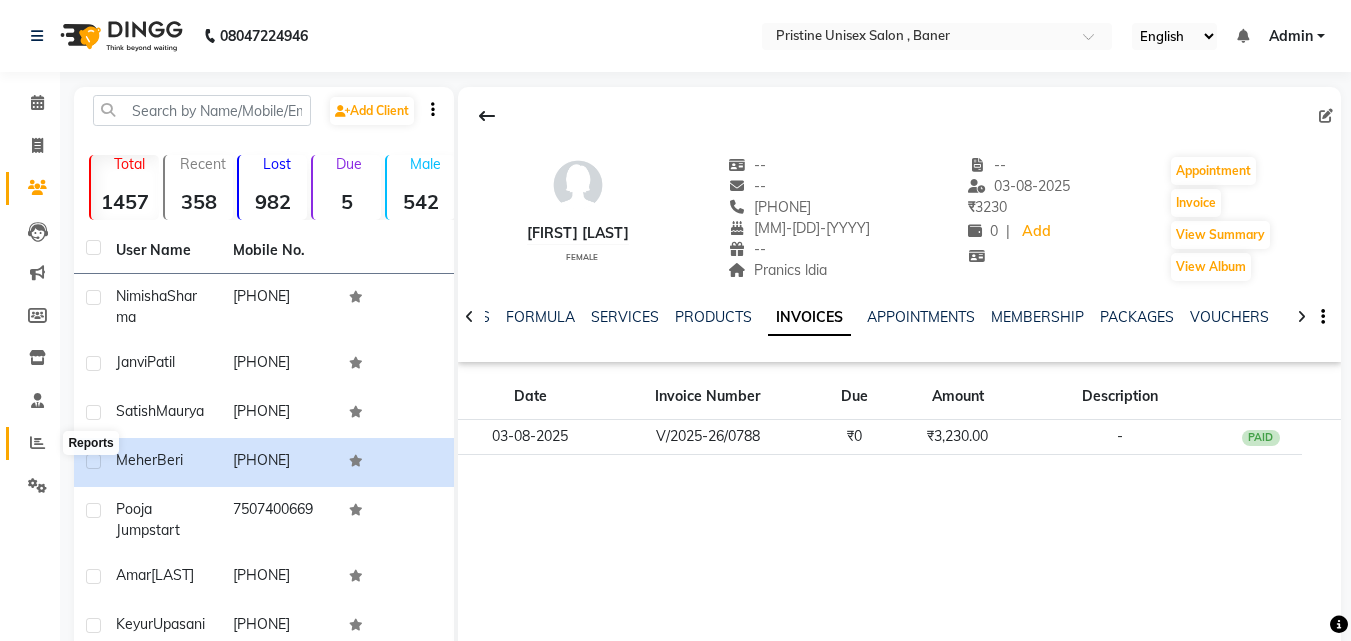 click 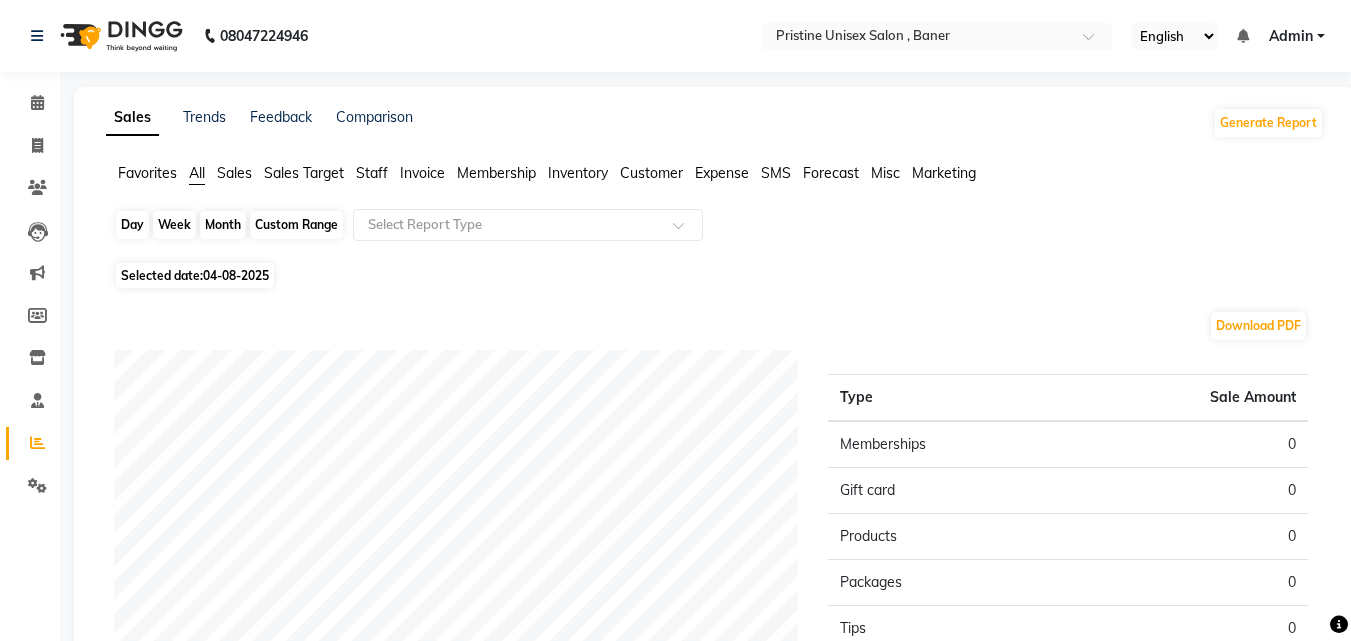 click on "Day" 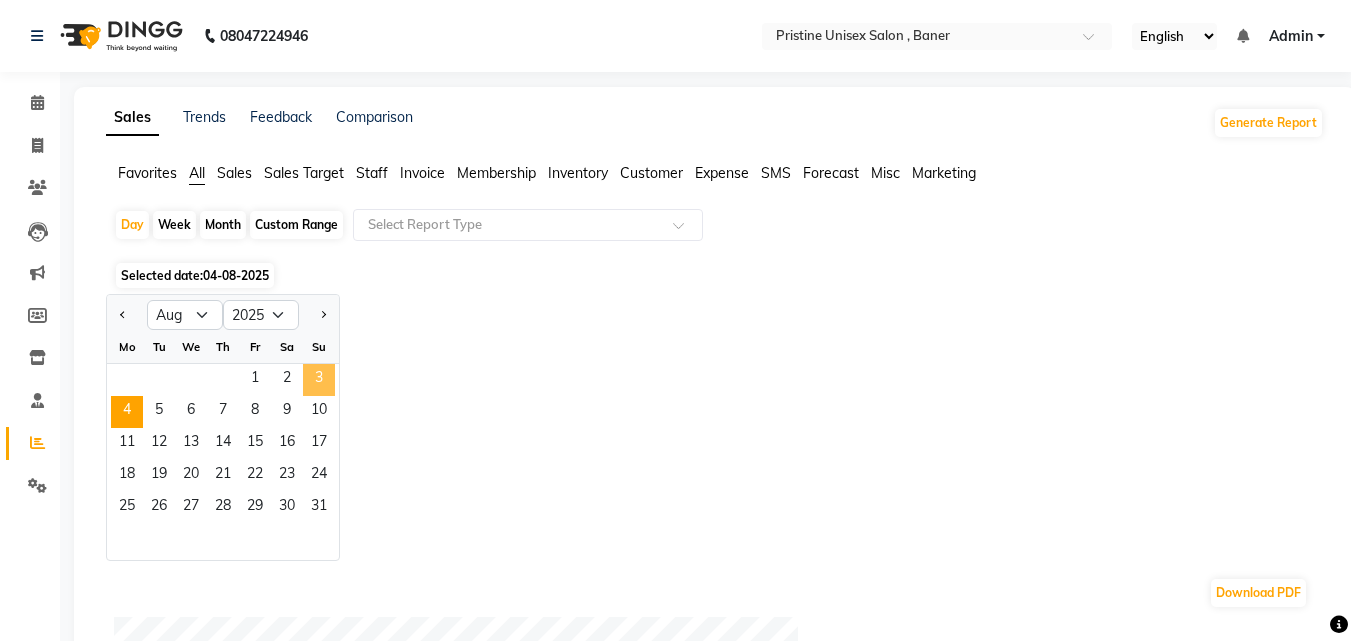 click on "3" 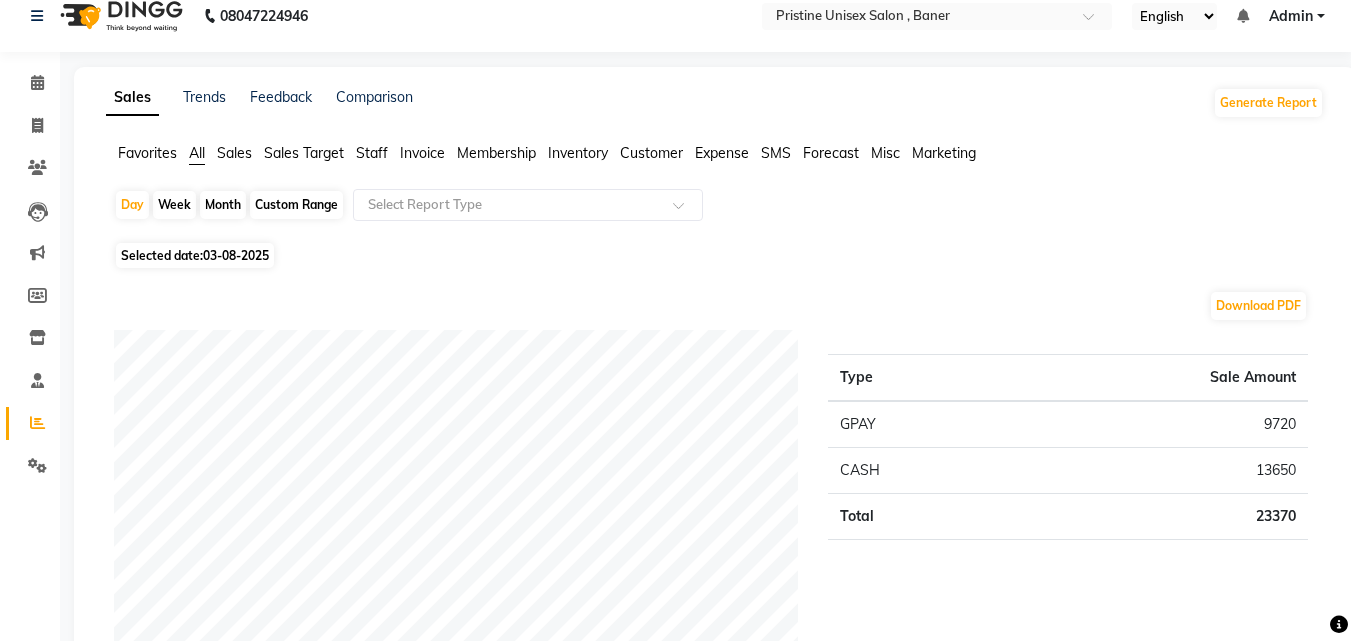 scroll, scrollTop: 0, scrollLeft: 0, axis: both 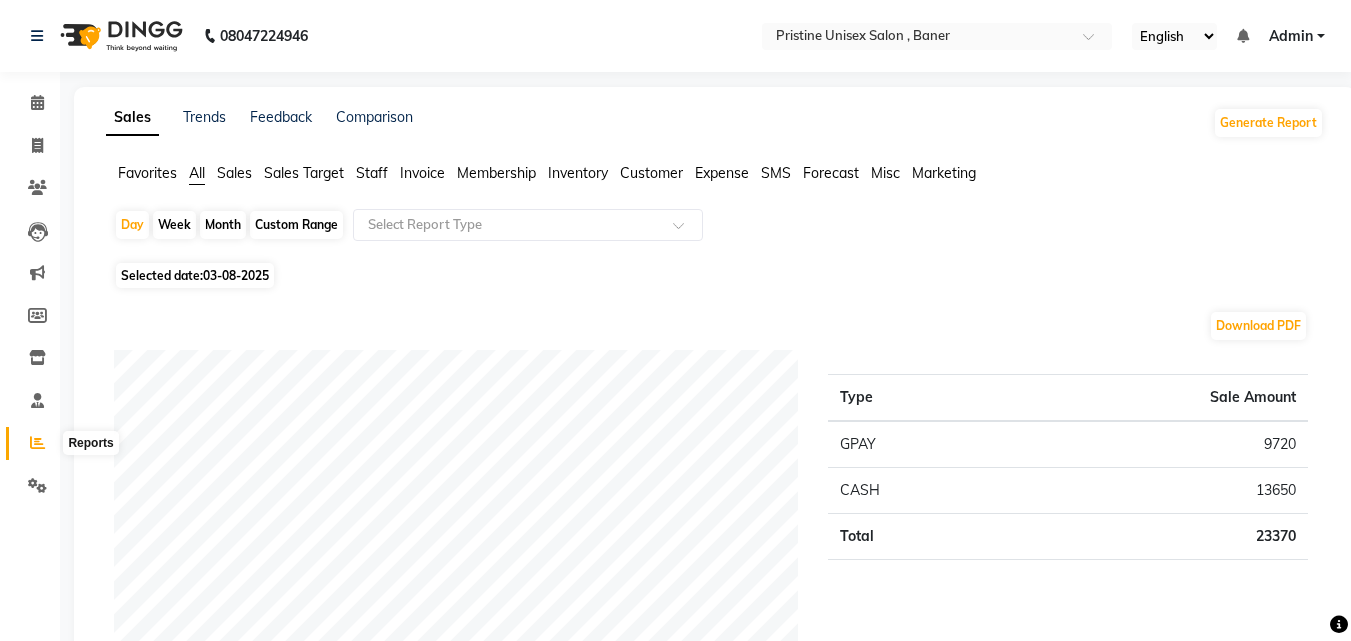 click 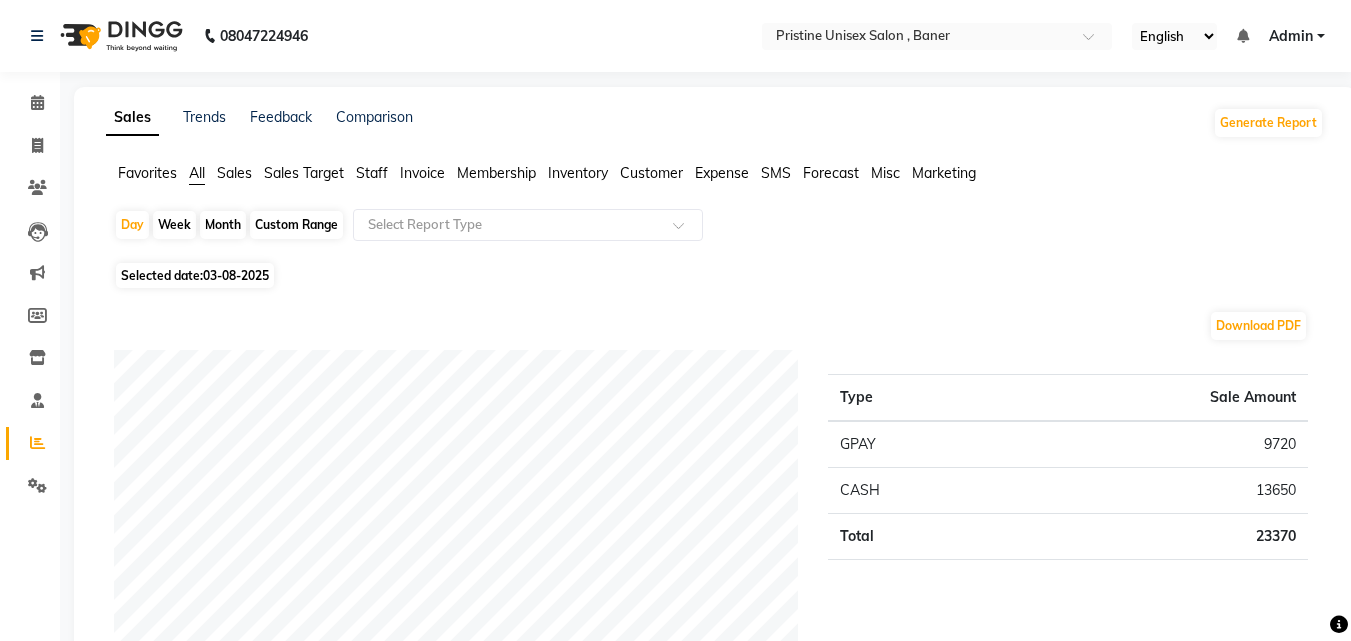click on "Custom Range" 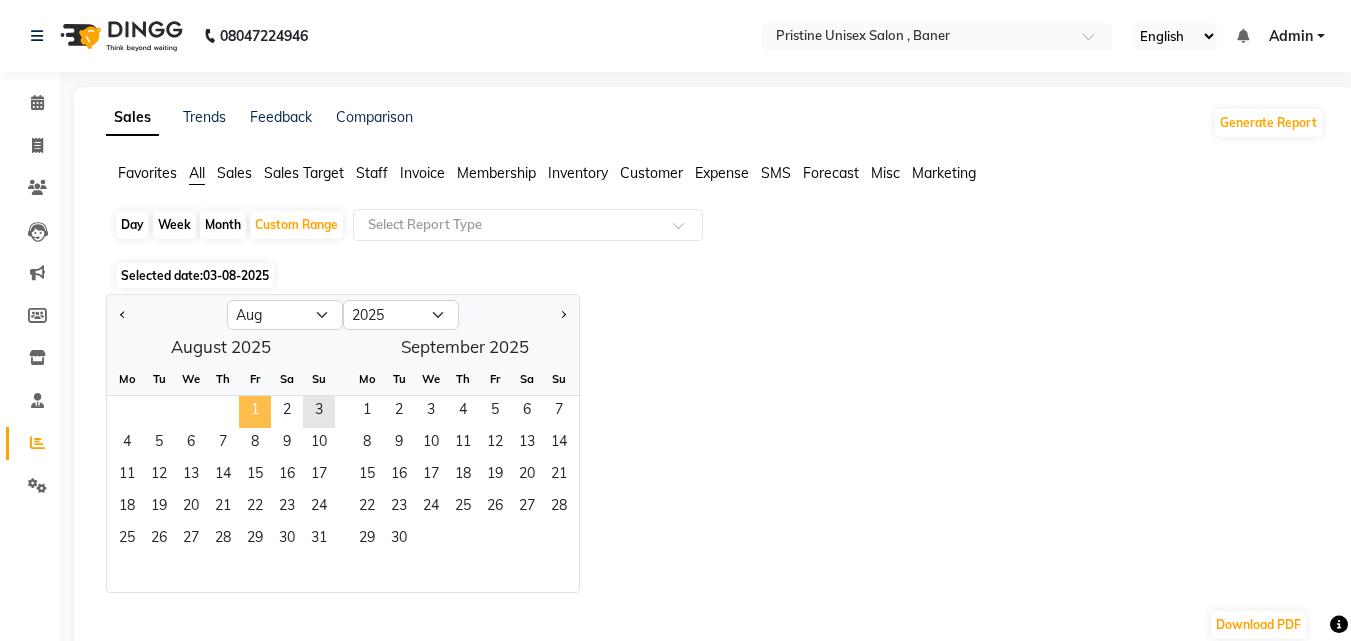 click on "1" 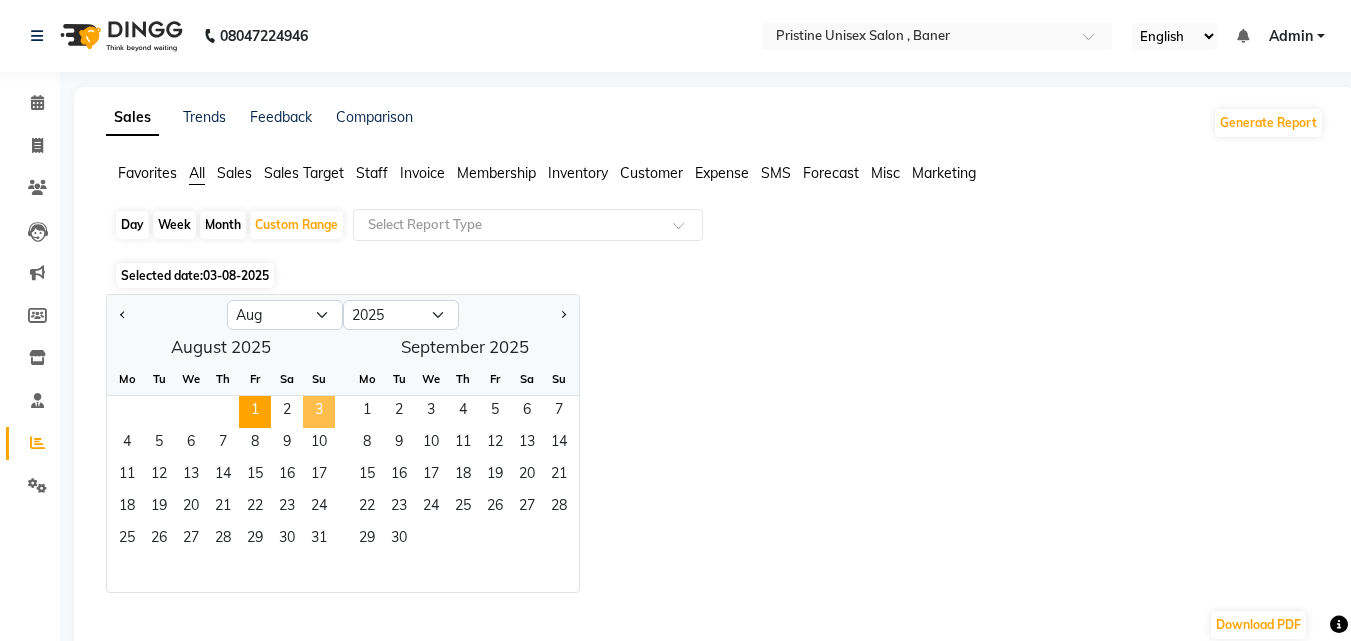 click on "3" 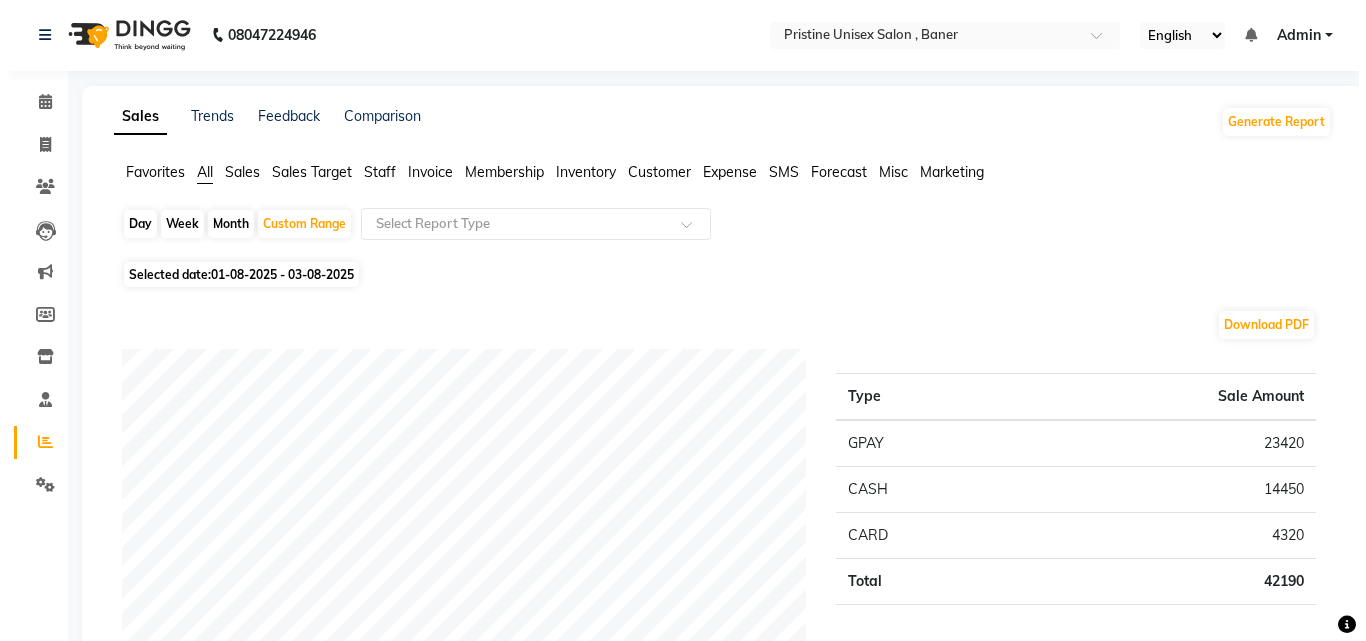 scroll, scrollTop: 0, scrollLeft: 0, axis: both 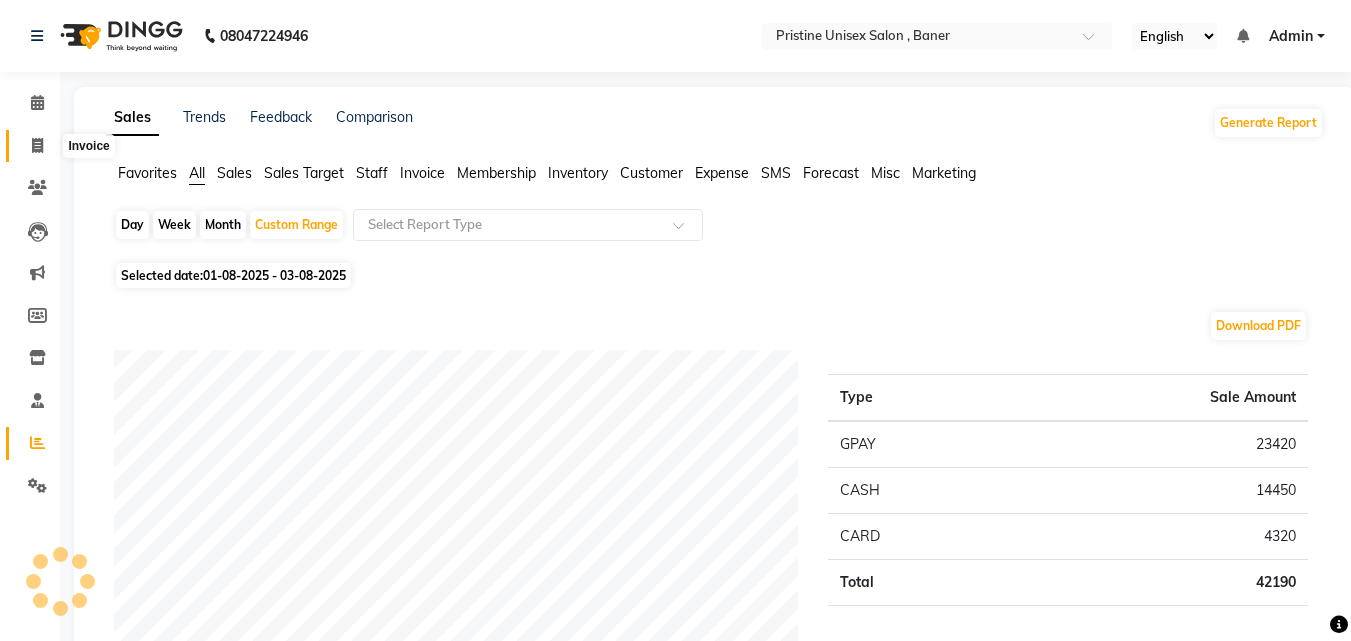 click 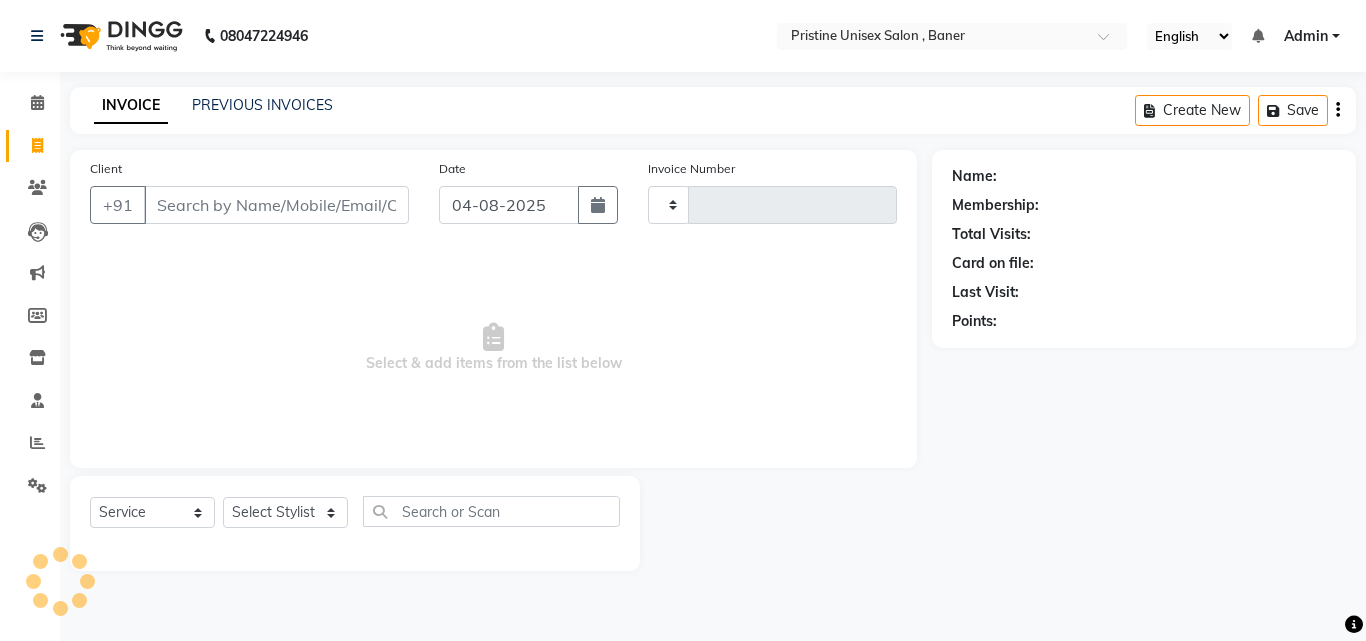 type on "0793" 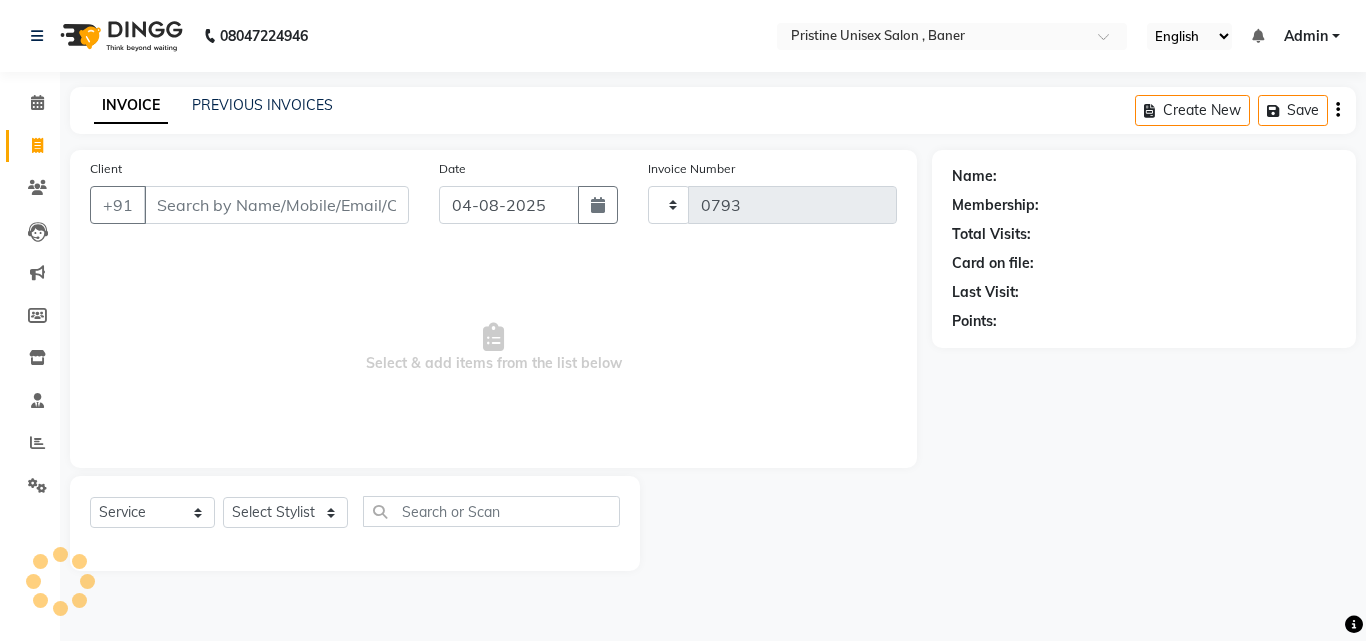 select on "6610" 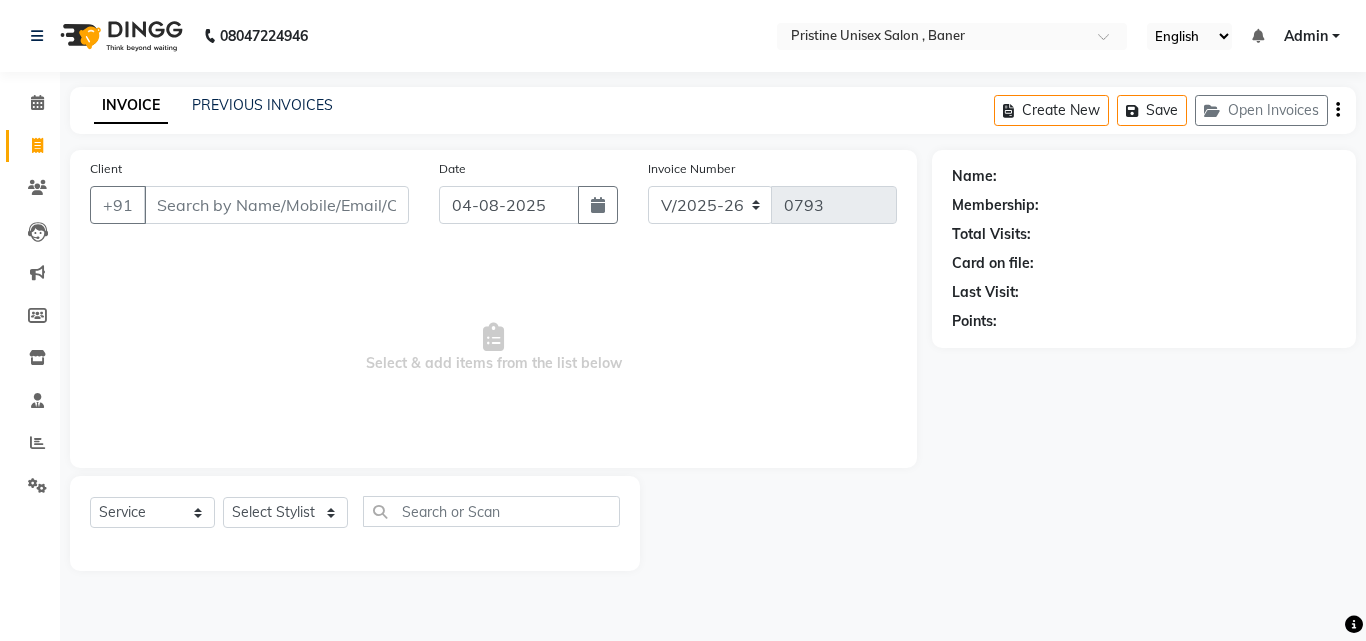 select on "6610" 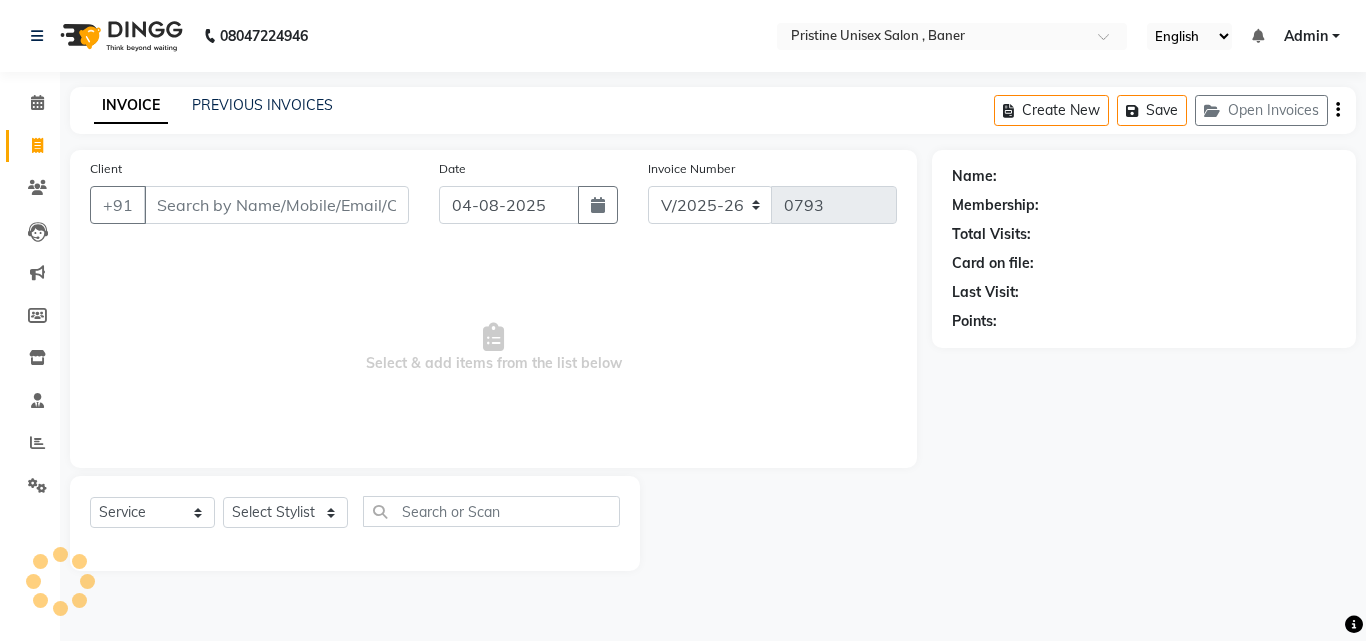 select on "6610" 